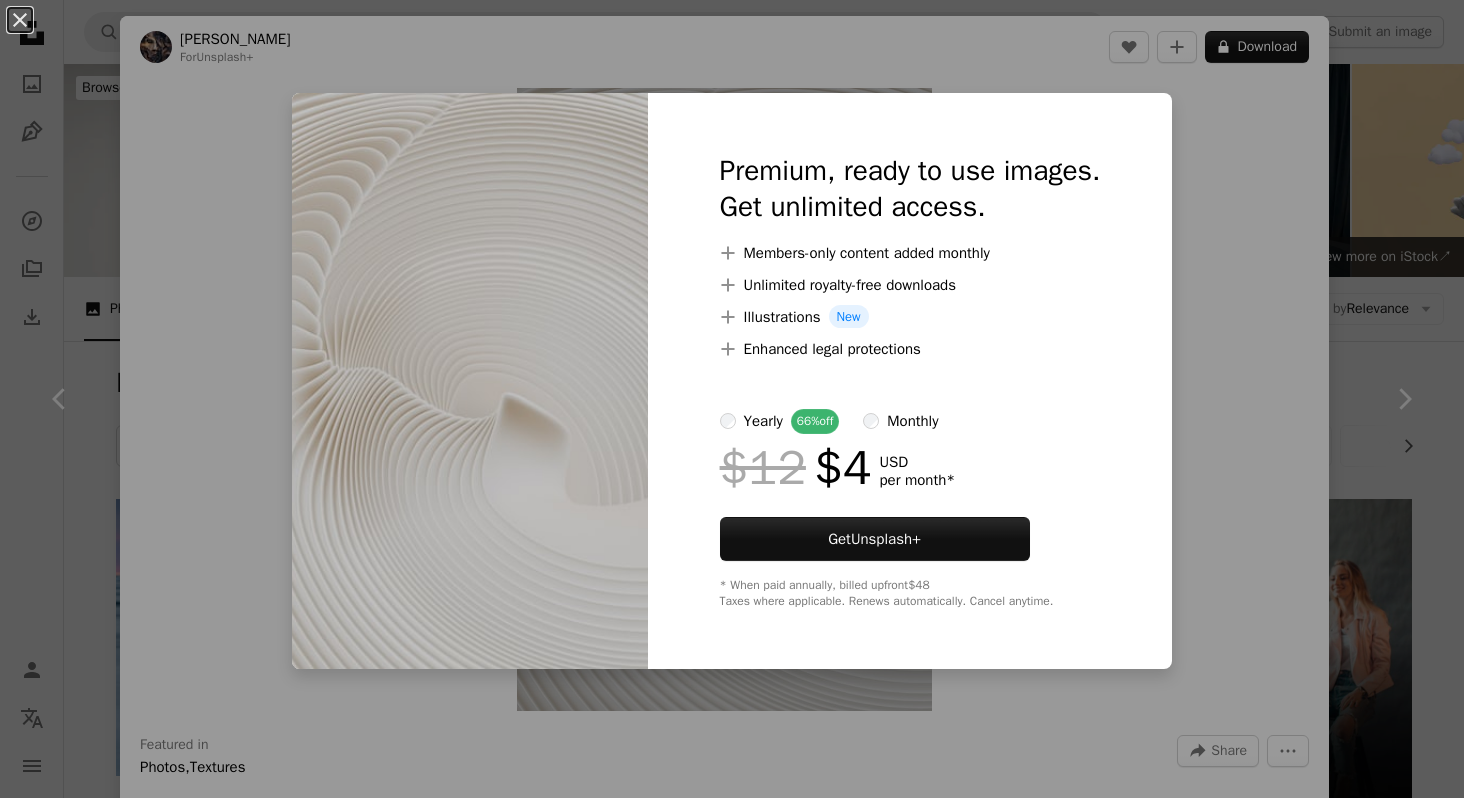scroll, scrollTop: 24241, scrollLeft: 0, axis: vertical 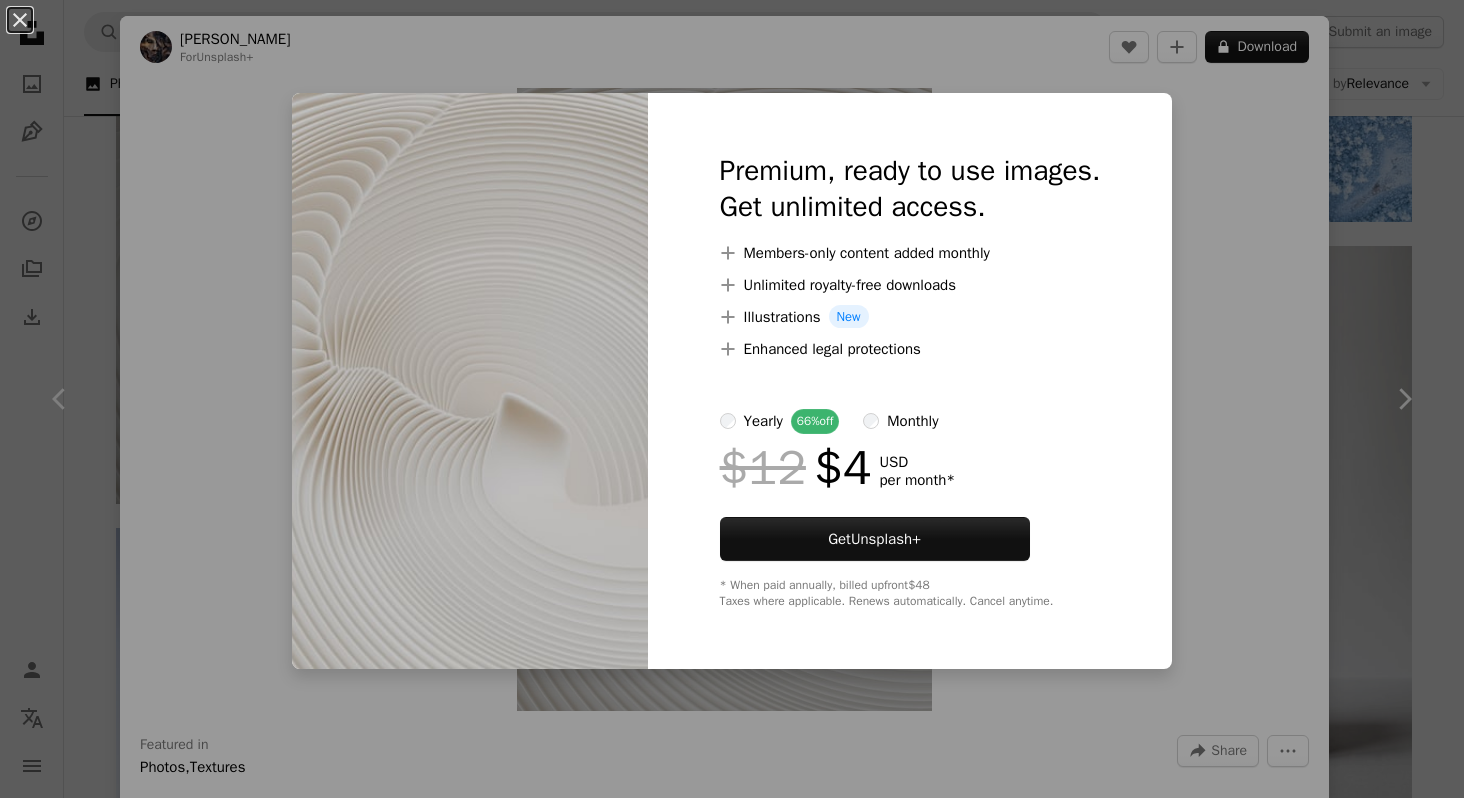 click on "An X shape Premium, ready to use images. Get unlimited access. A plus sign Members-only content added monthly A plus sign Unlimited royalty-free downloads A plus sign Illustrations  New A plus sign Enhanced legal protections yearly 66%  off monthly $12   $4 USD per month * Get  Unsplash+ * When paid annually, billed upfront  $48 Taxes where applicable. Renews automatically. Cancel anytime." at bounding box center [732, 399] 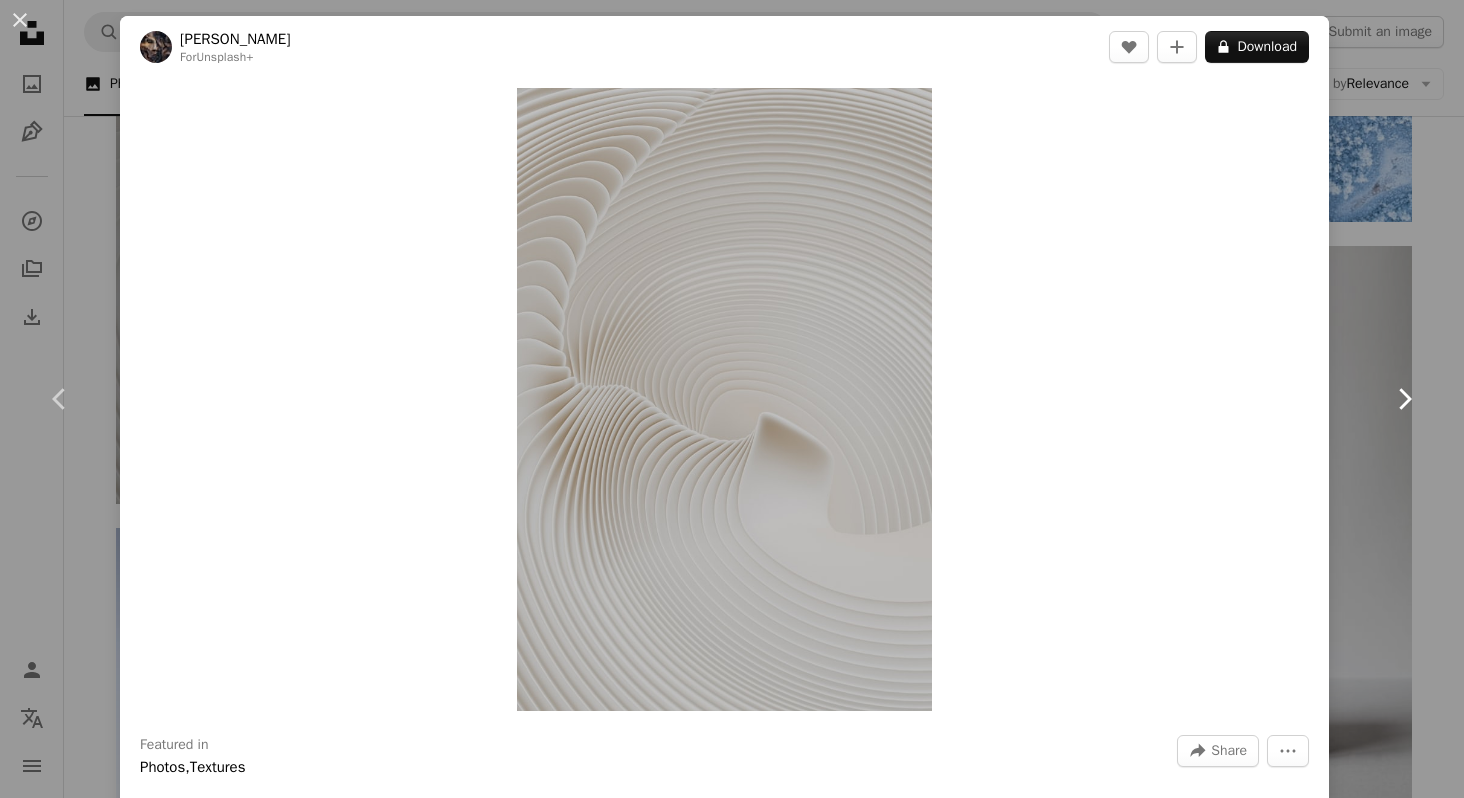 click on "Chevron right" at bounding box center [1404, 399] 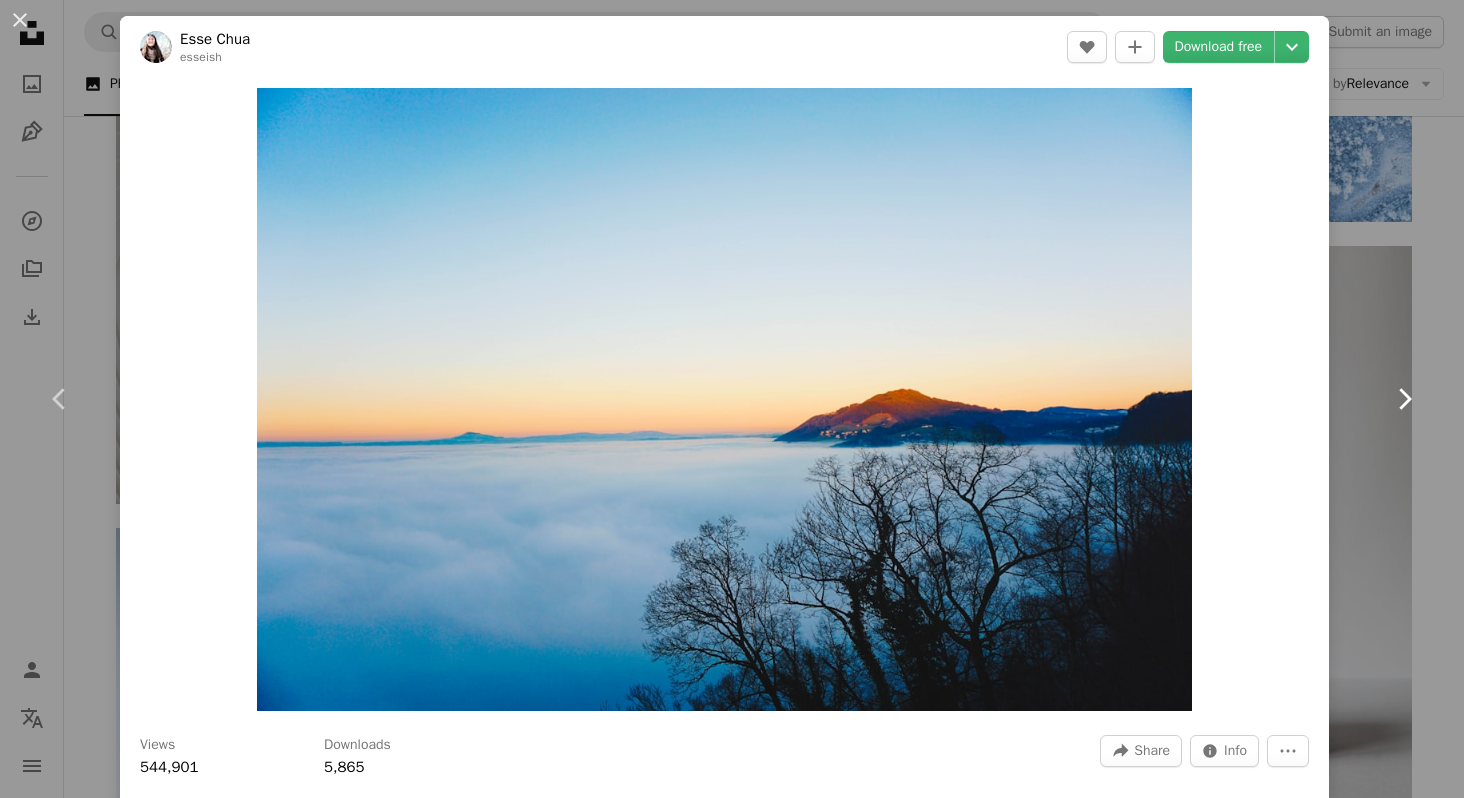 click on "Chevron right" at bounding box center [1404, 399] 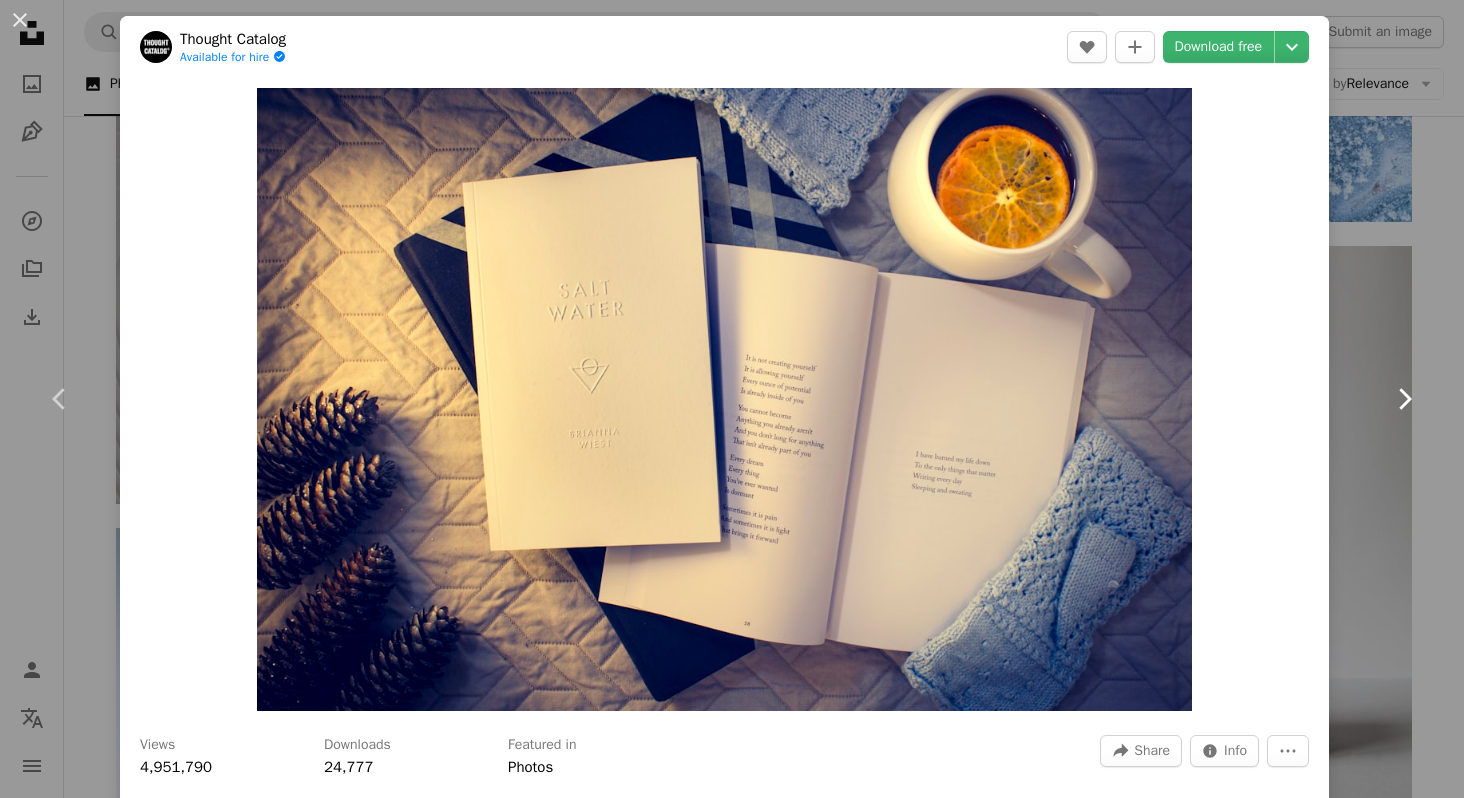 click on "Chevron right" 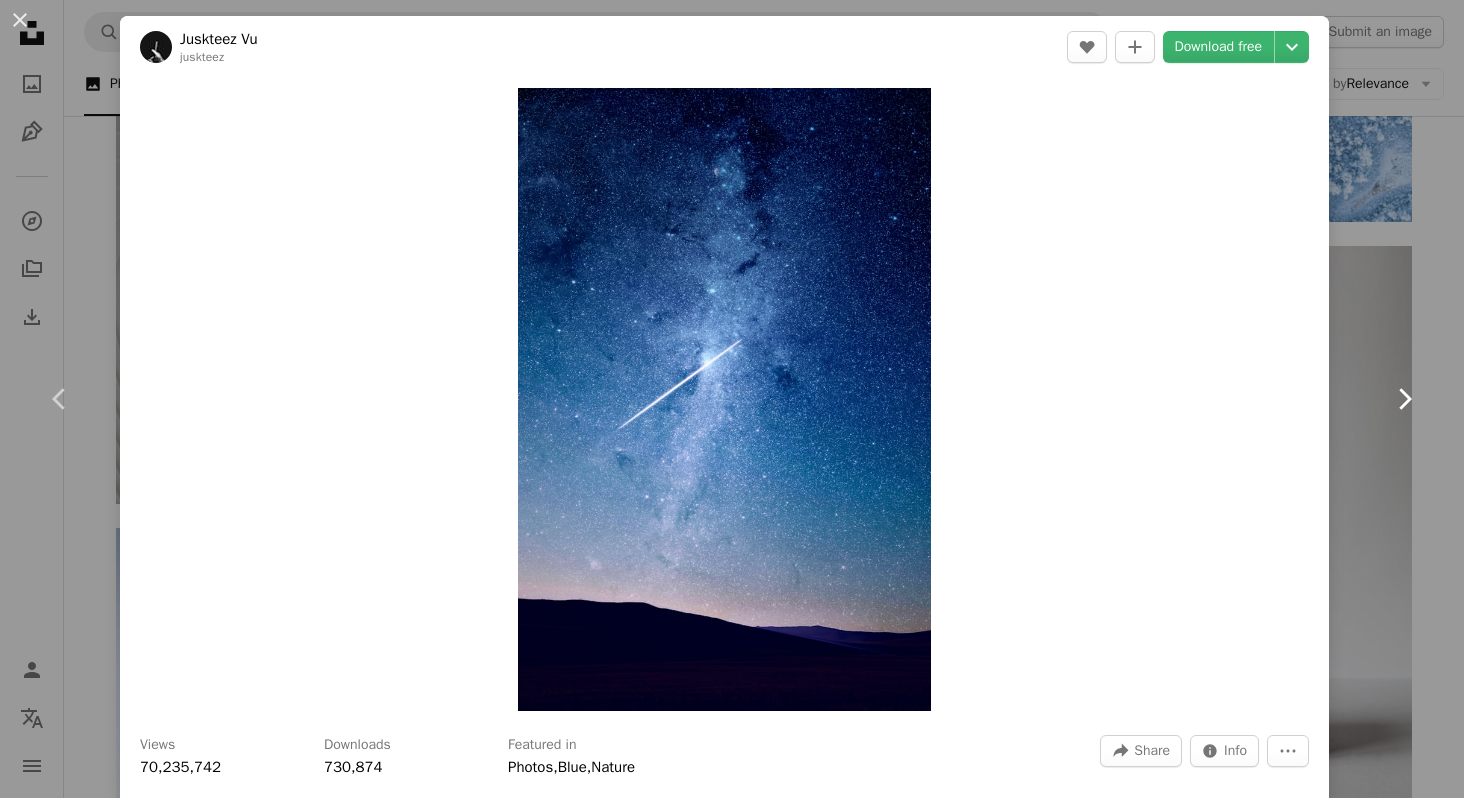 click 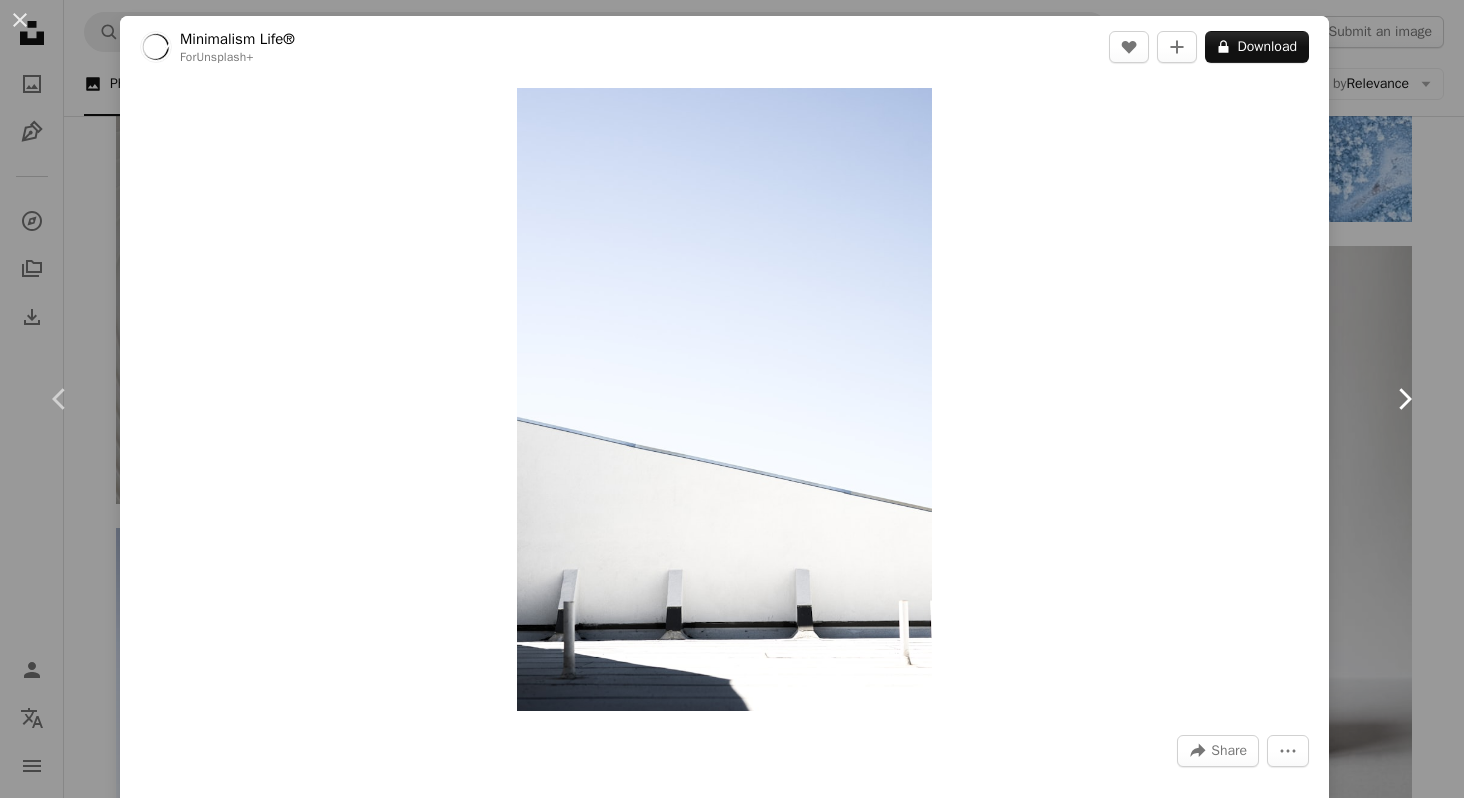 click 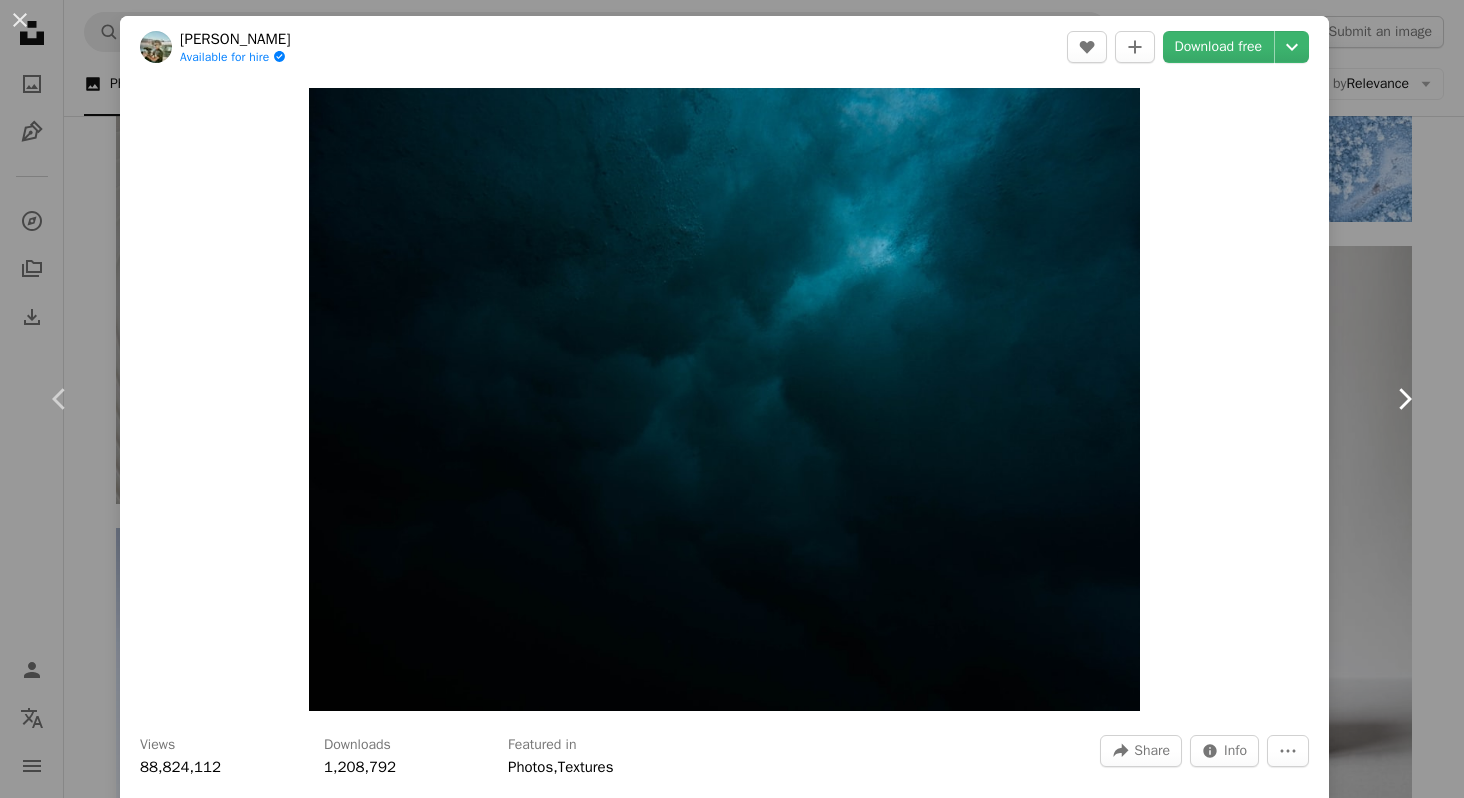 click 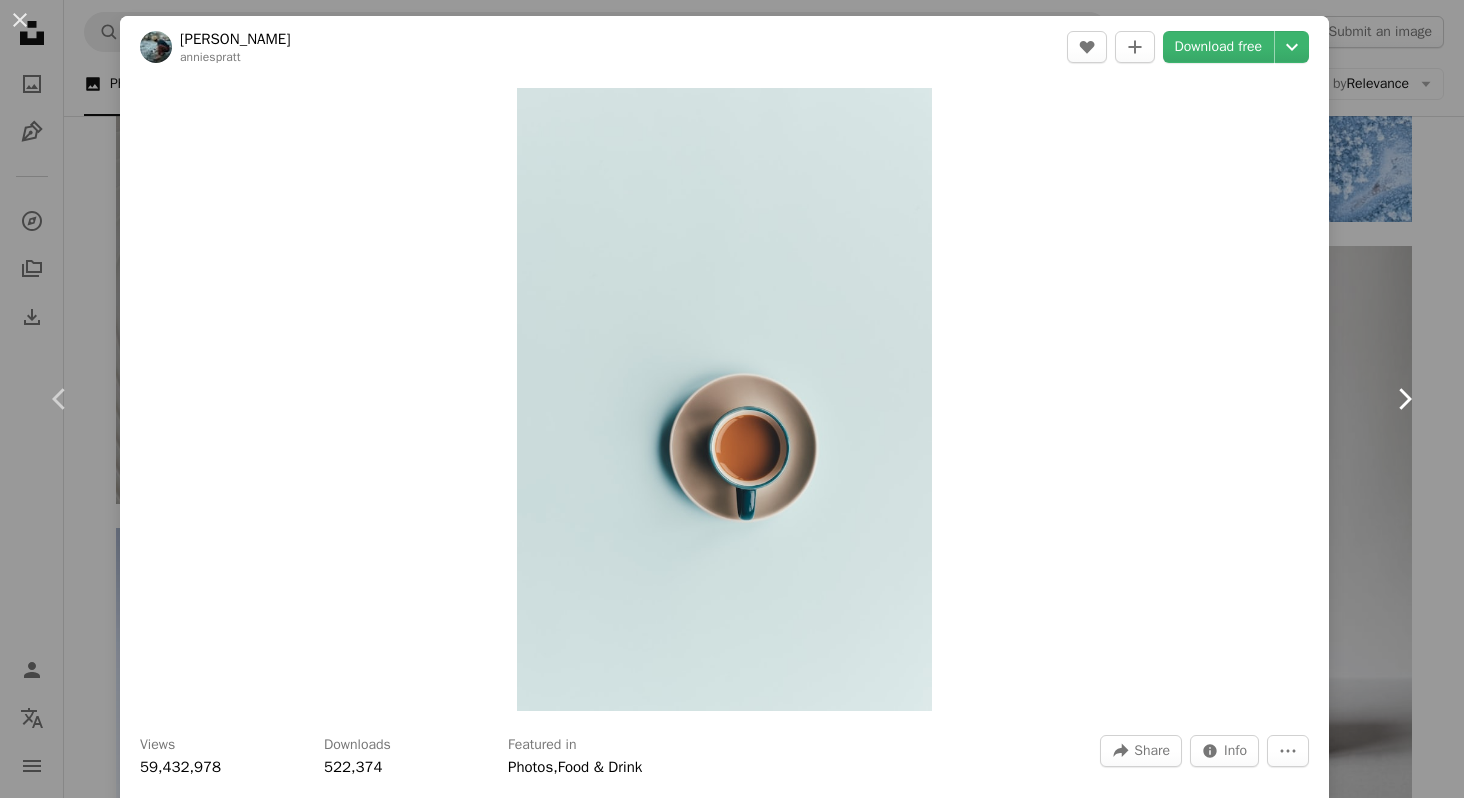 click 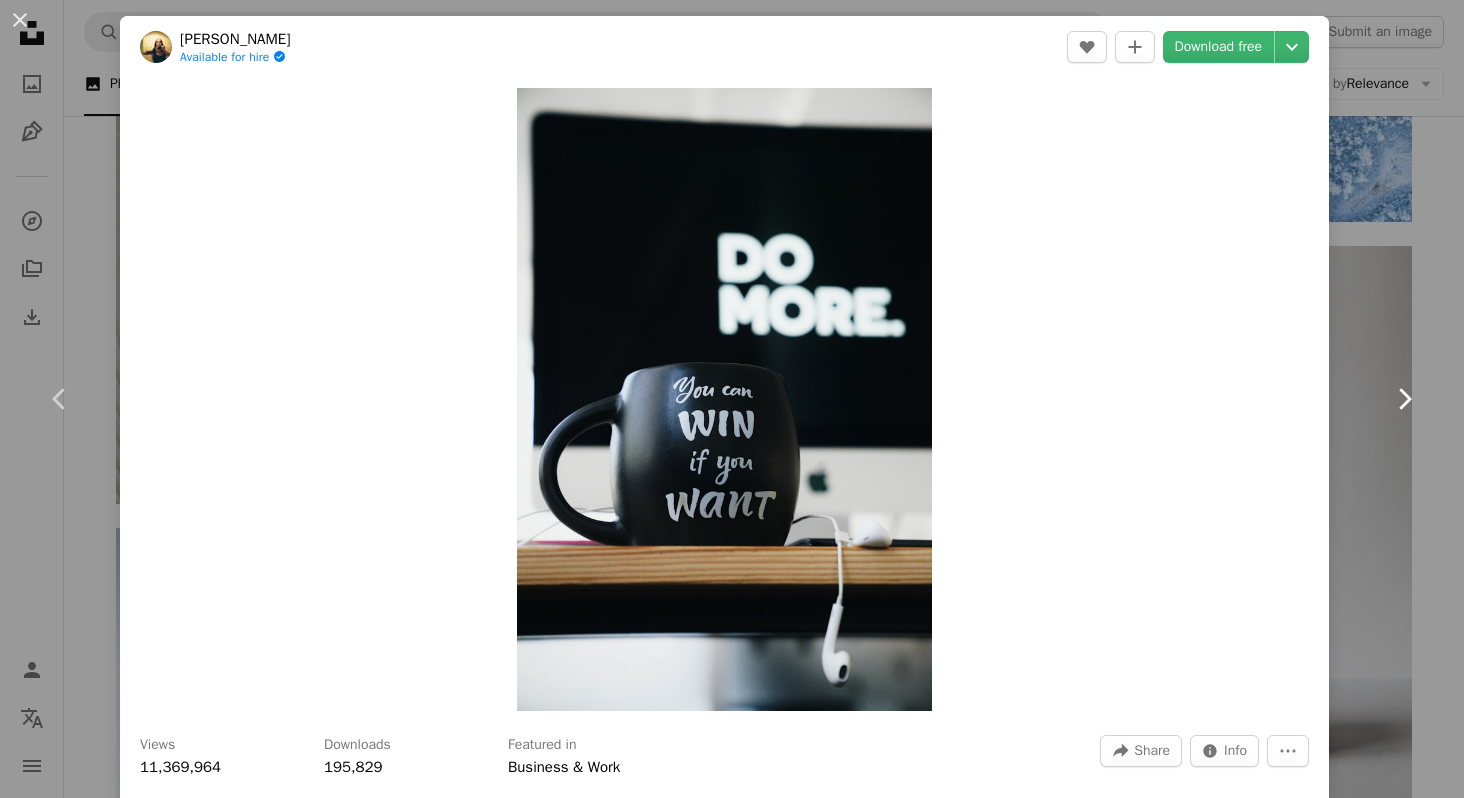 click 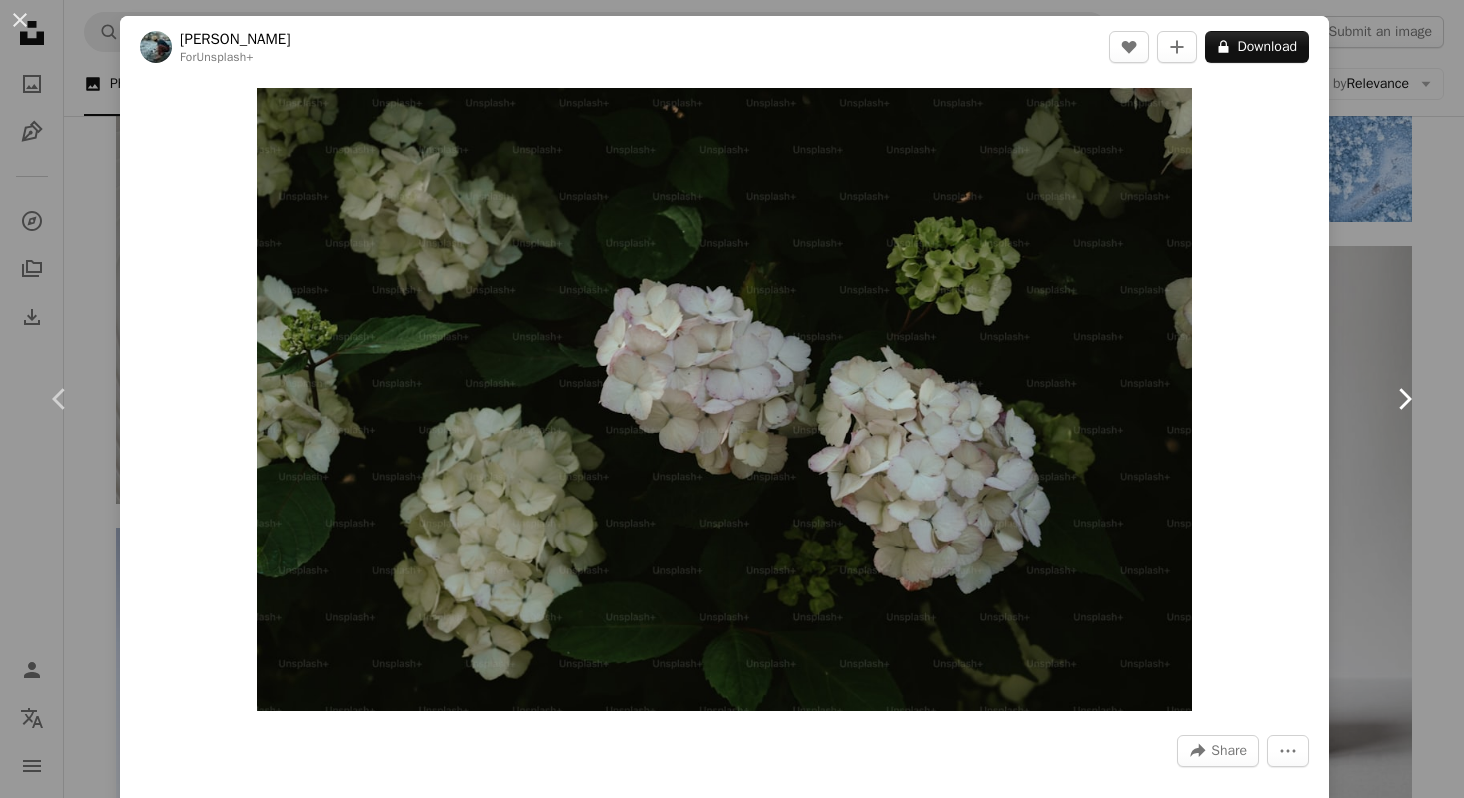 click on "Chevron right" at bounding box center (1404, 399) 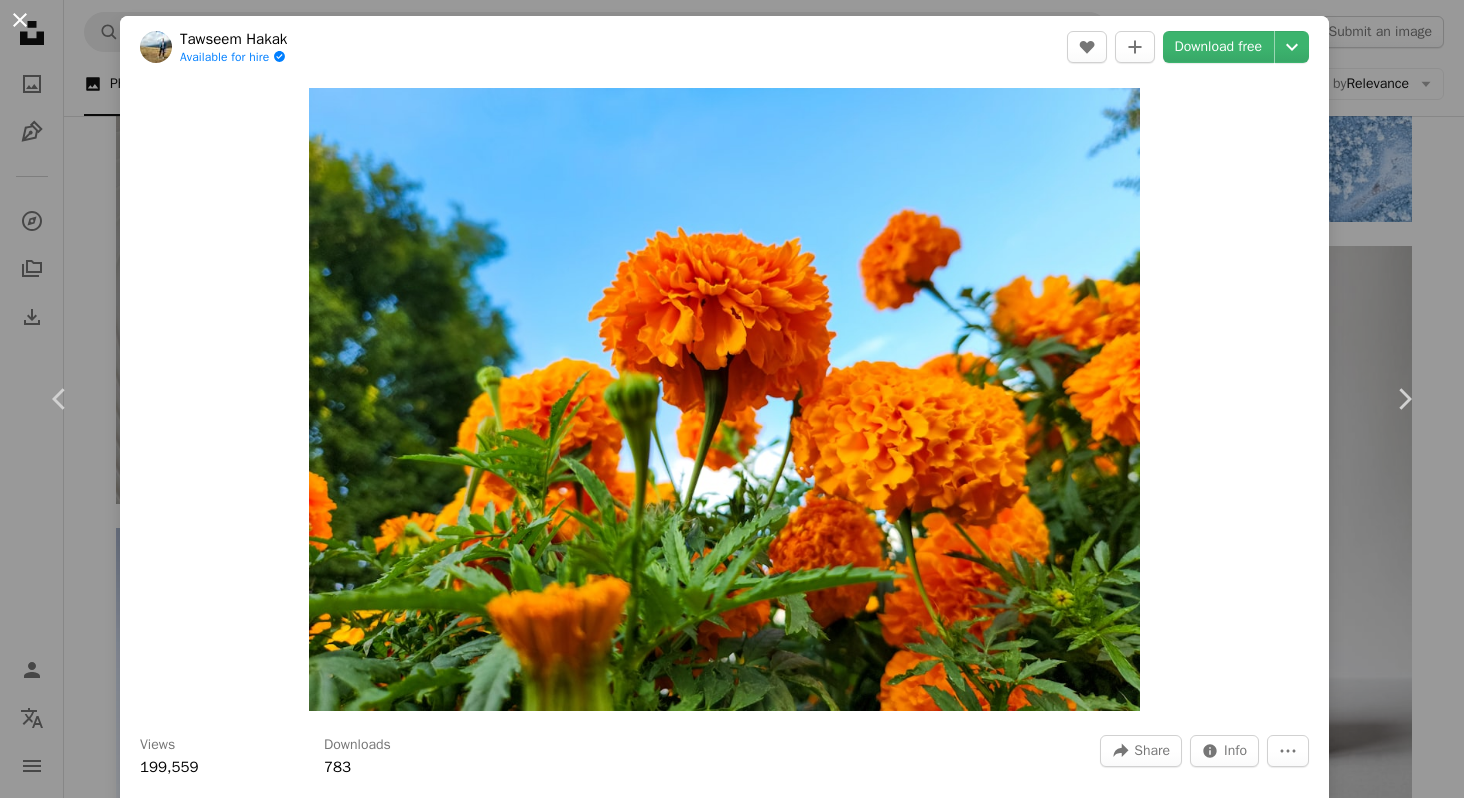 click on "An X shape" at bounding box center [20, 20] 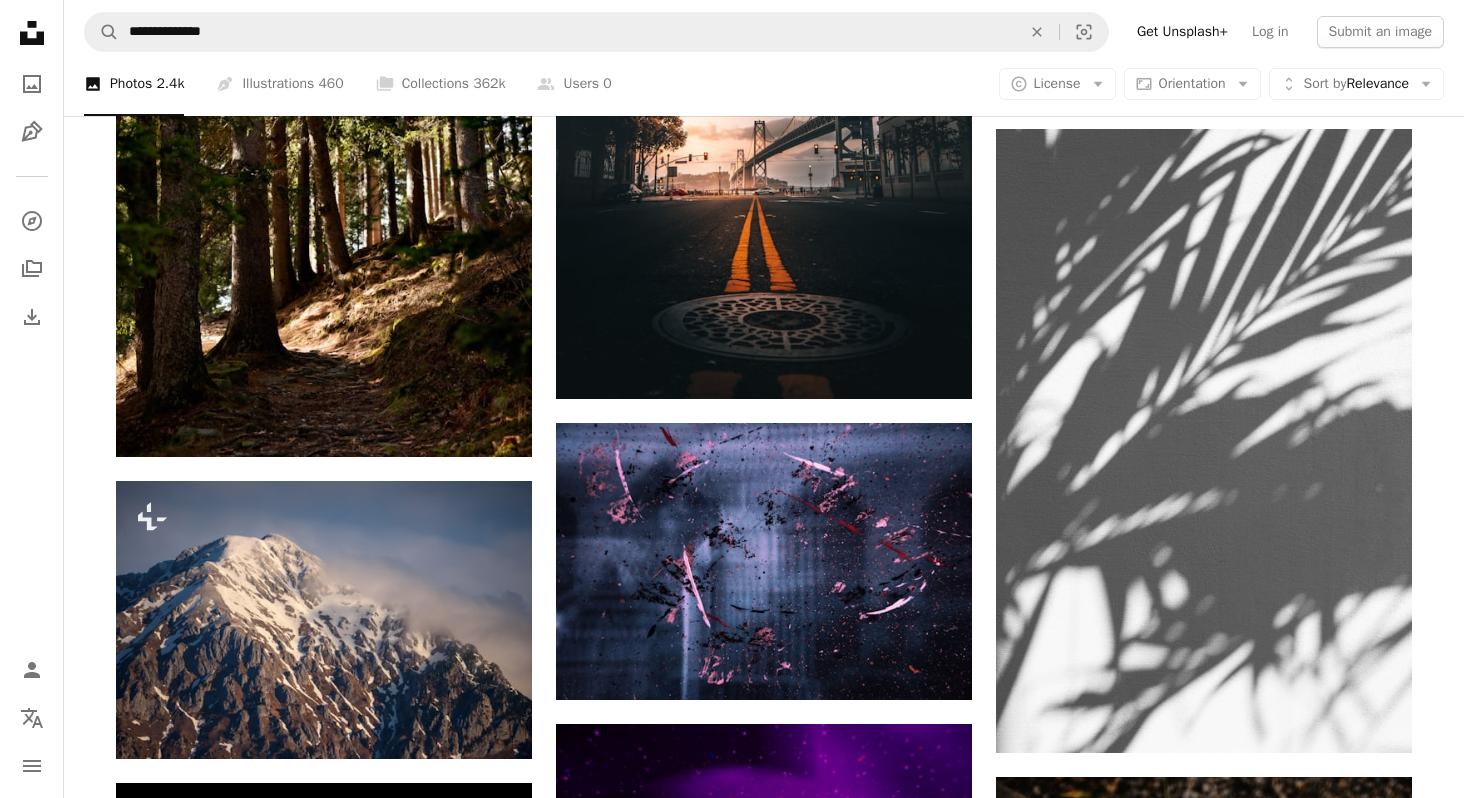 scroll, scrollTop: 33636, scrollLeft: 0, axis: vertical 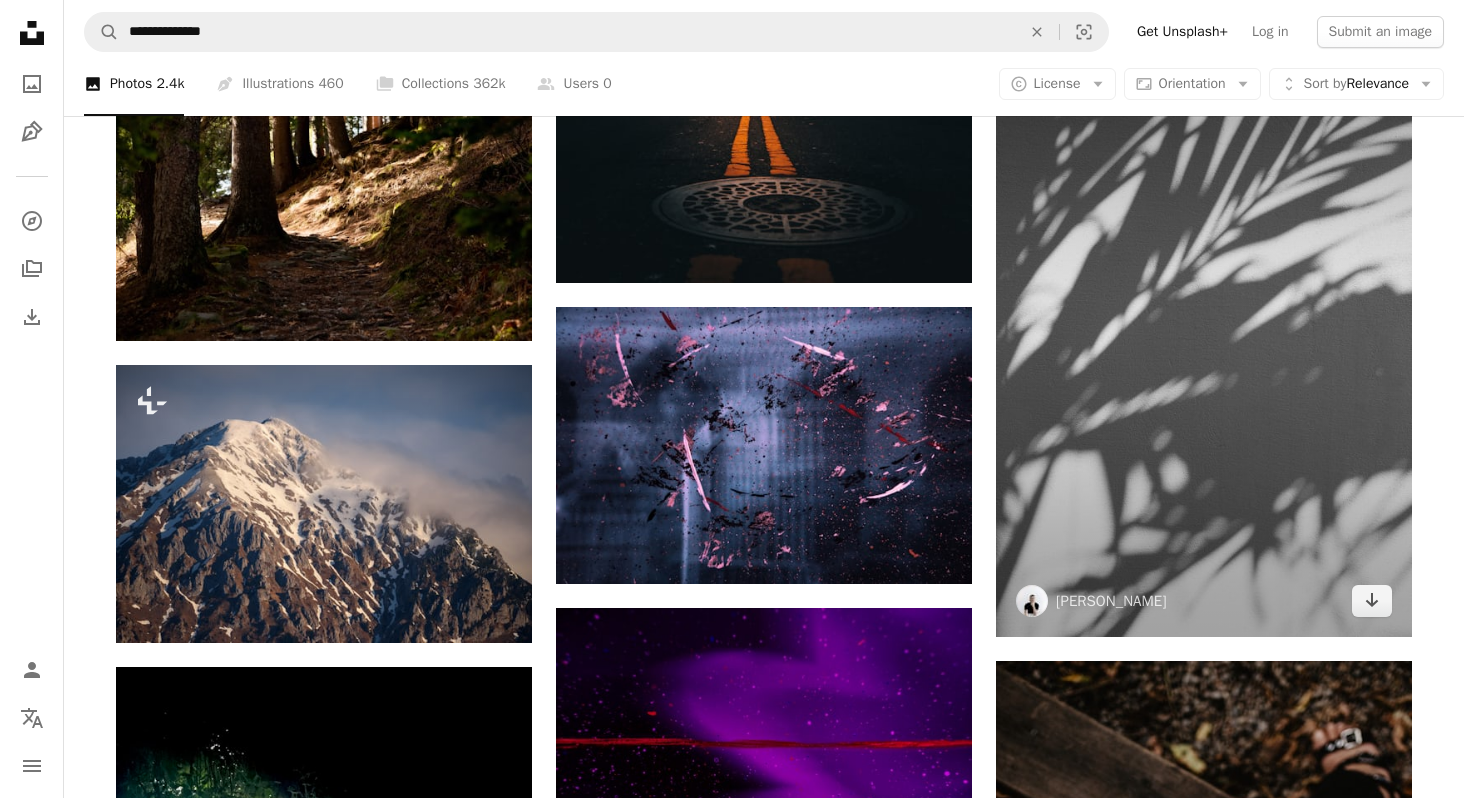 click at bounding box center (1204, 325) 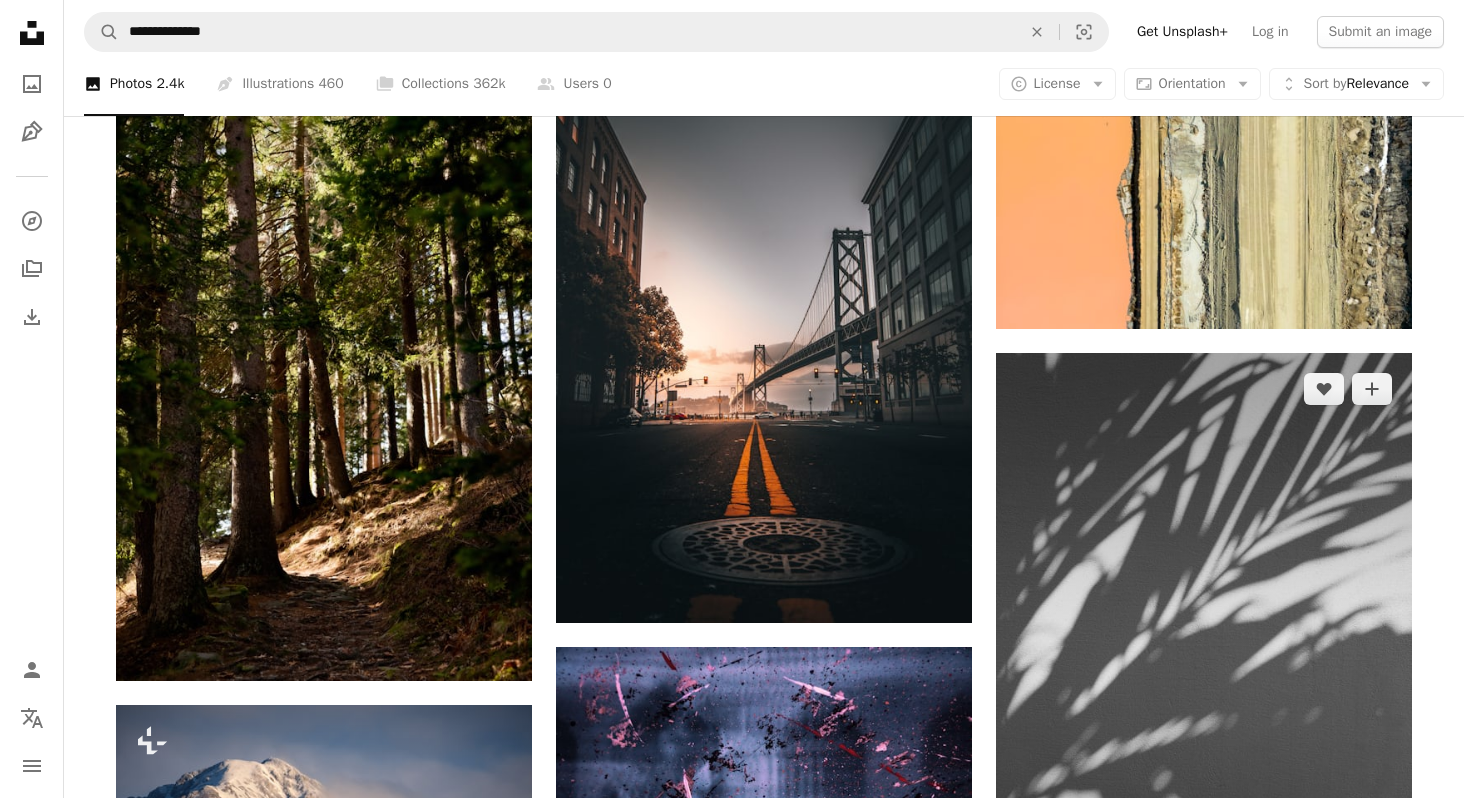scroll, scrollTop: 33298, scrollLeft: 0, axis: vertical 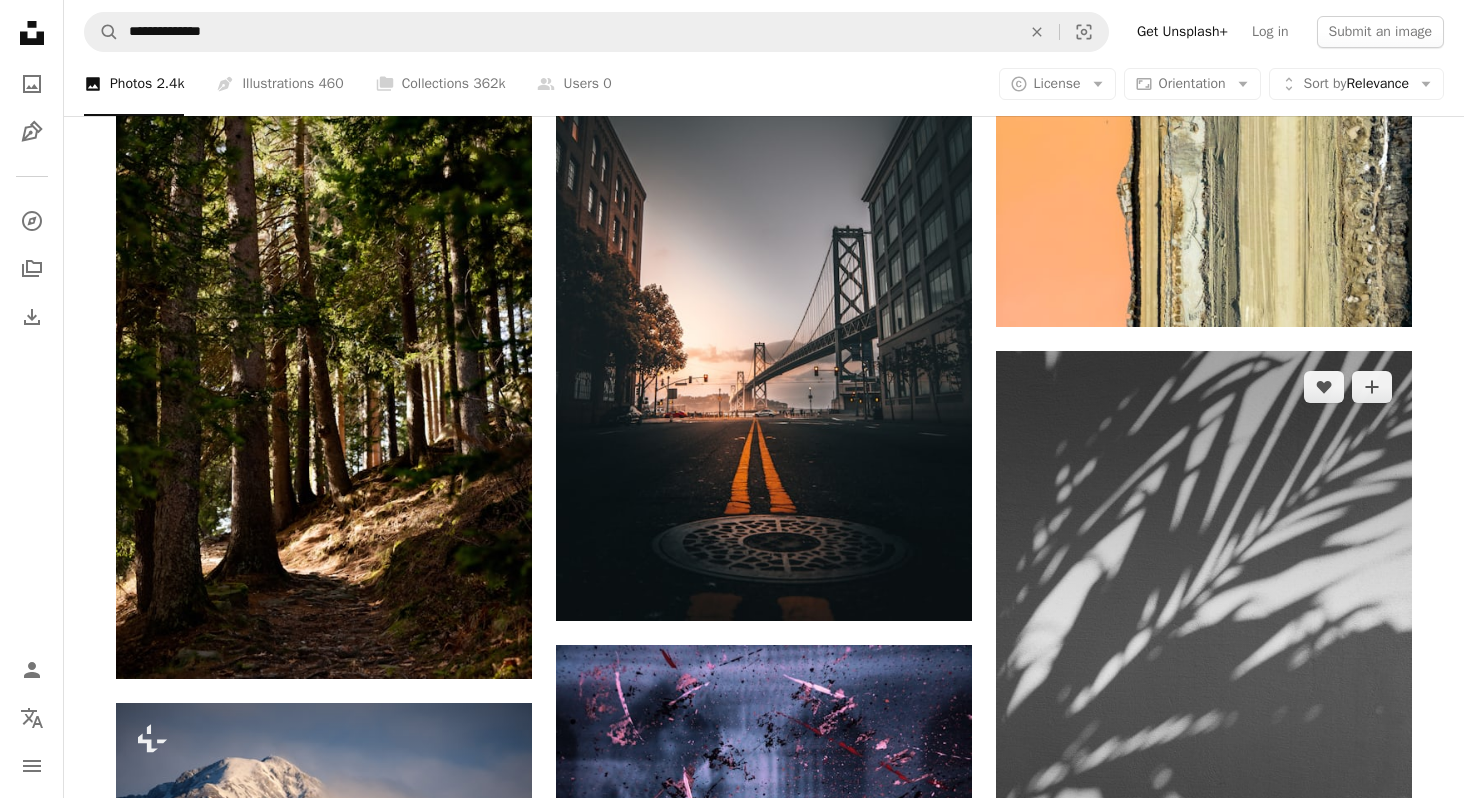 click at bounding box center [1204, 663] 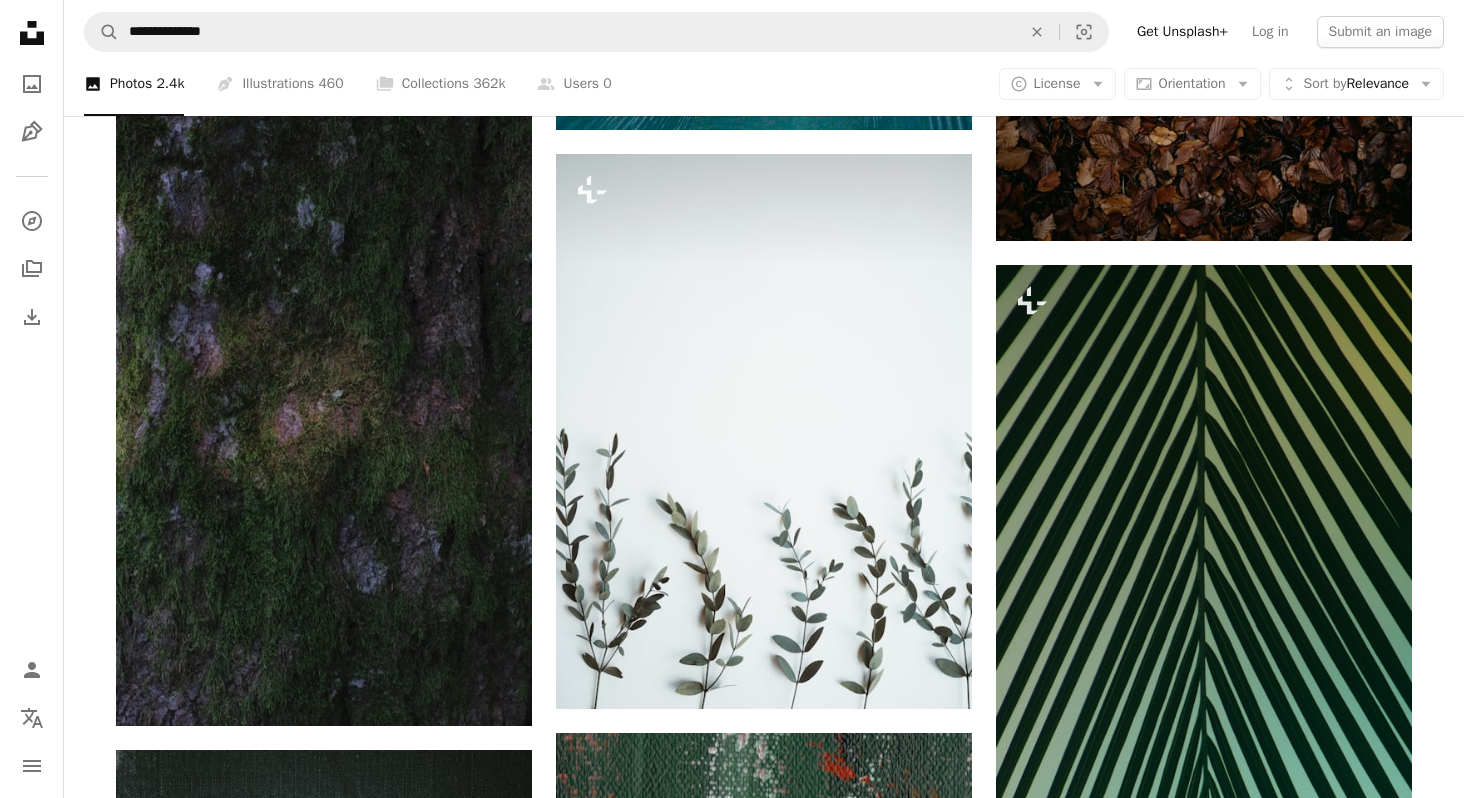 scroll, scrollTop: 47237, scrollLeft: 0, axis: vertical 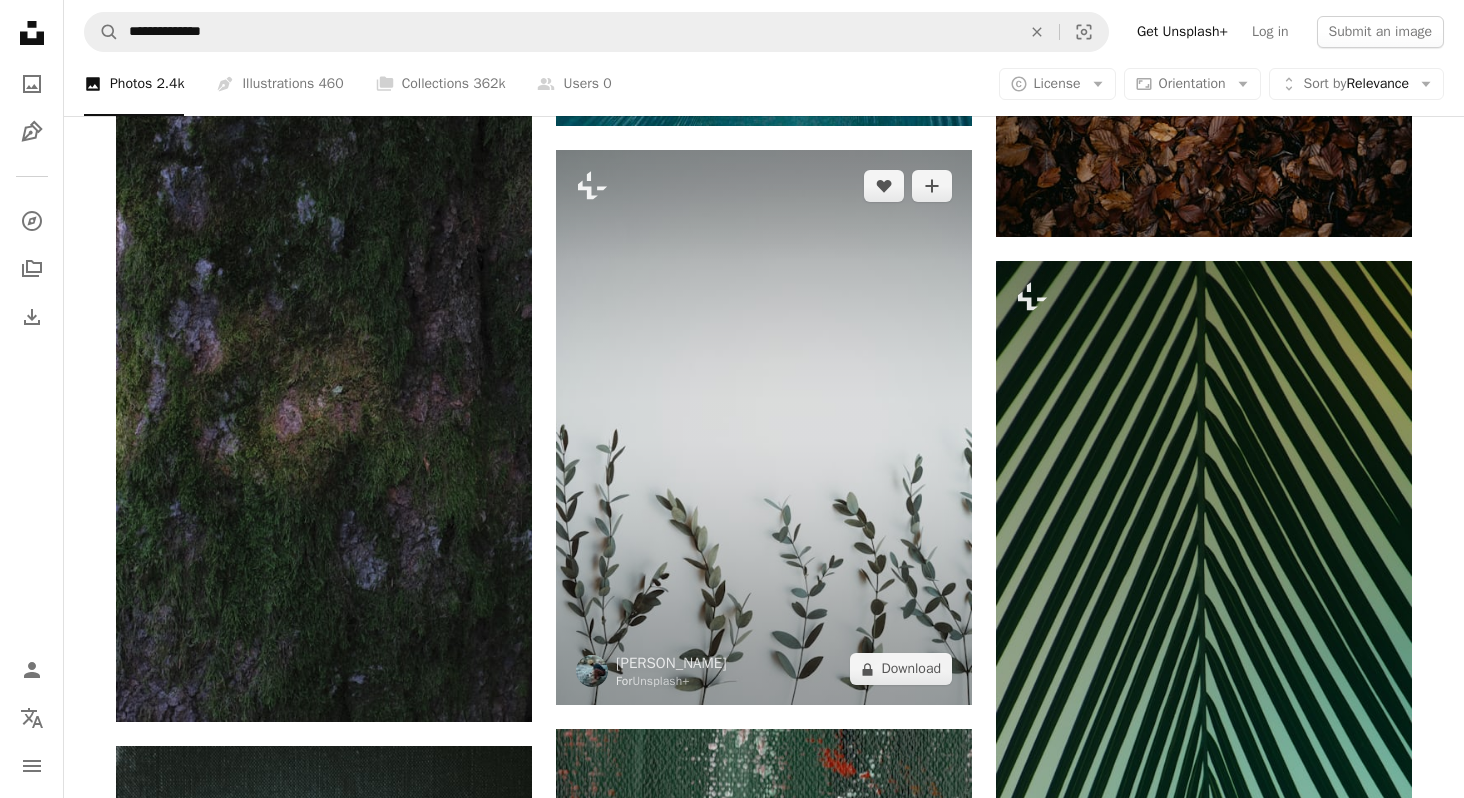 click at bounding box center (764, 427) 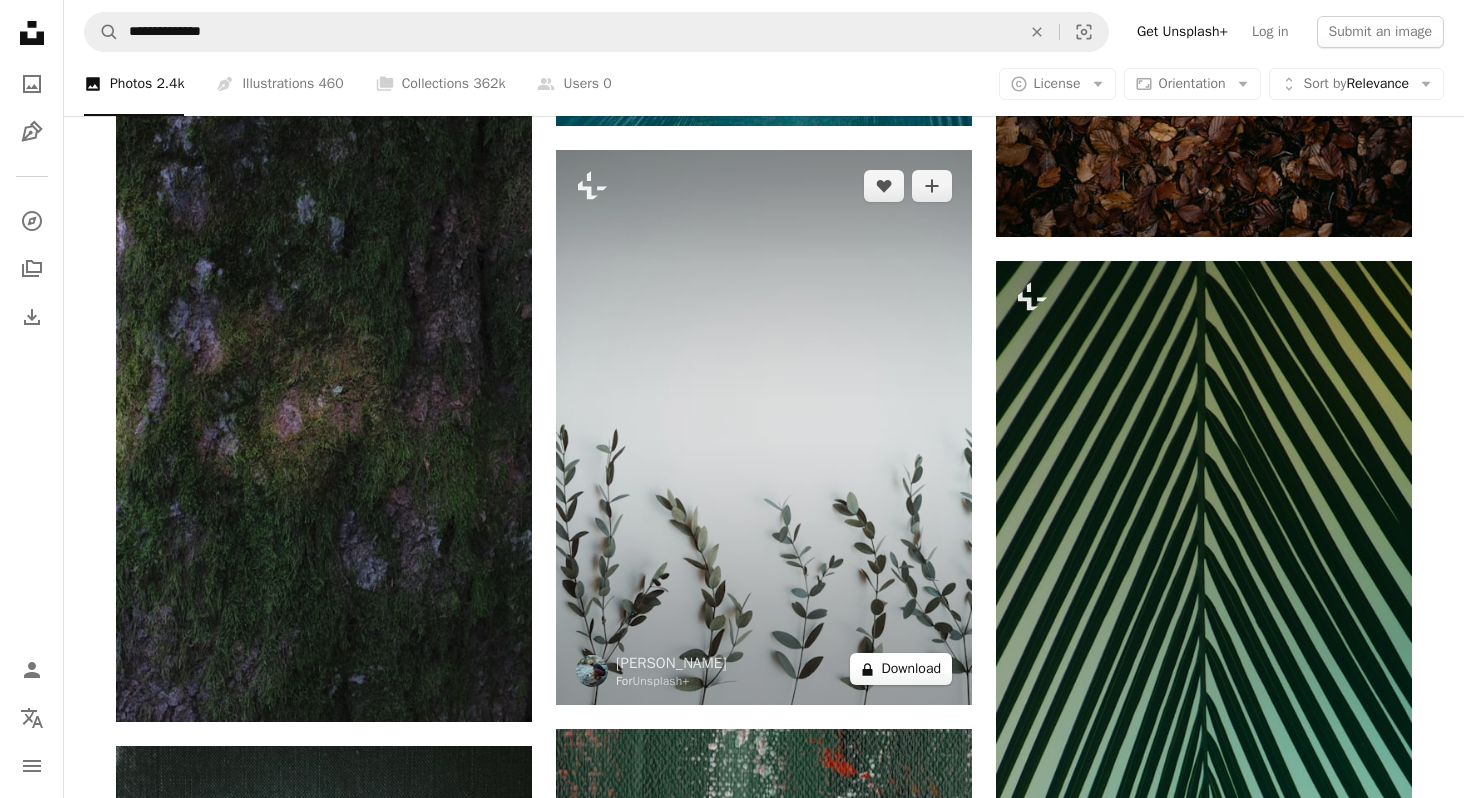 click on "A lock Download" at bounding box center (901, 669) 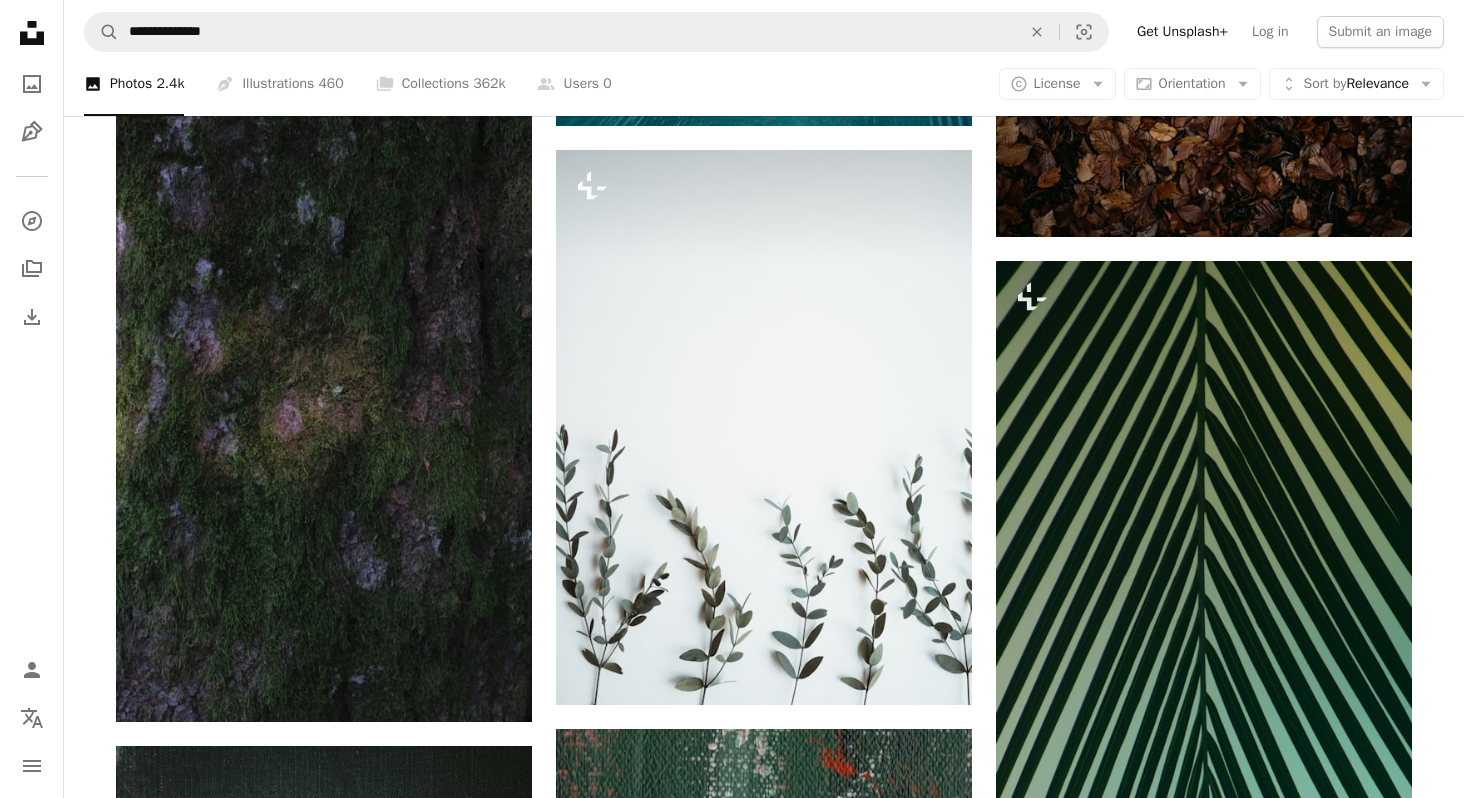 click at bounding box center [910, 6876] 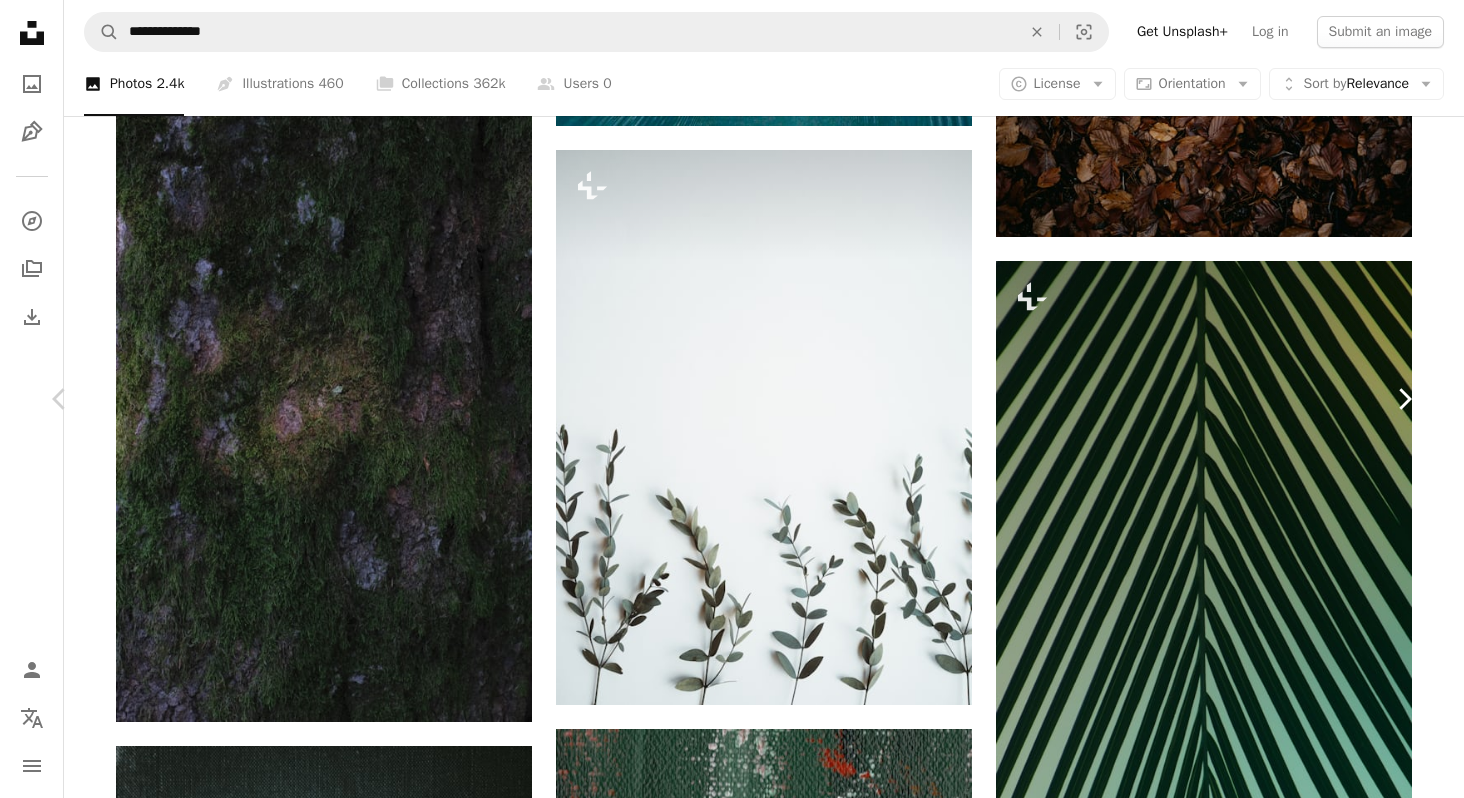 click on "Chevron right" at bounding box center [1404, 399] 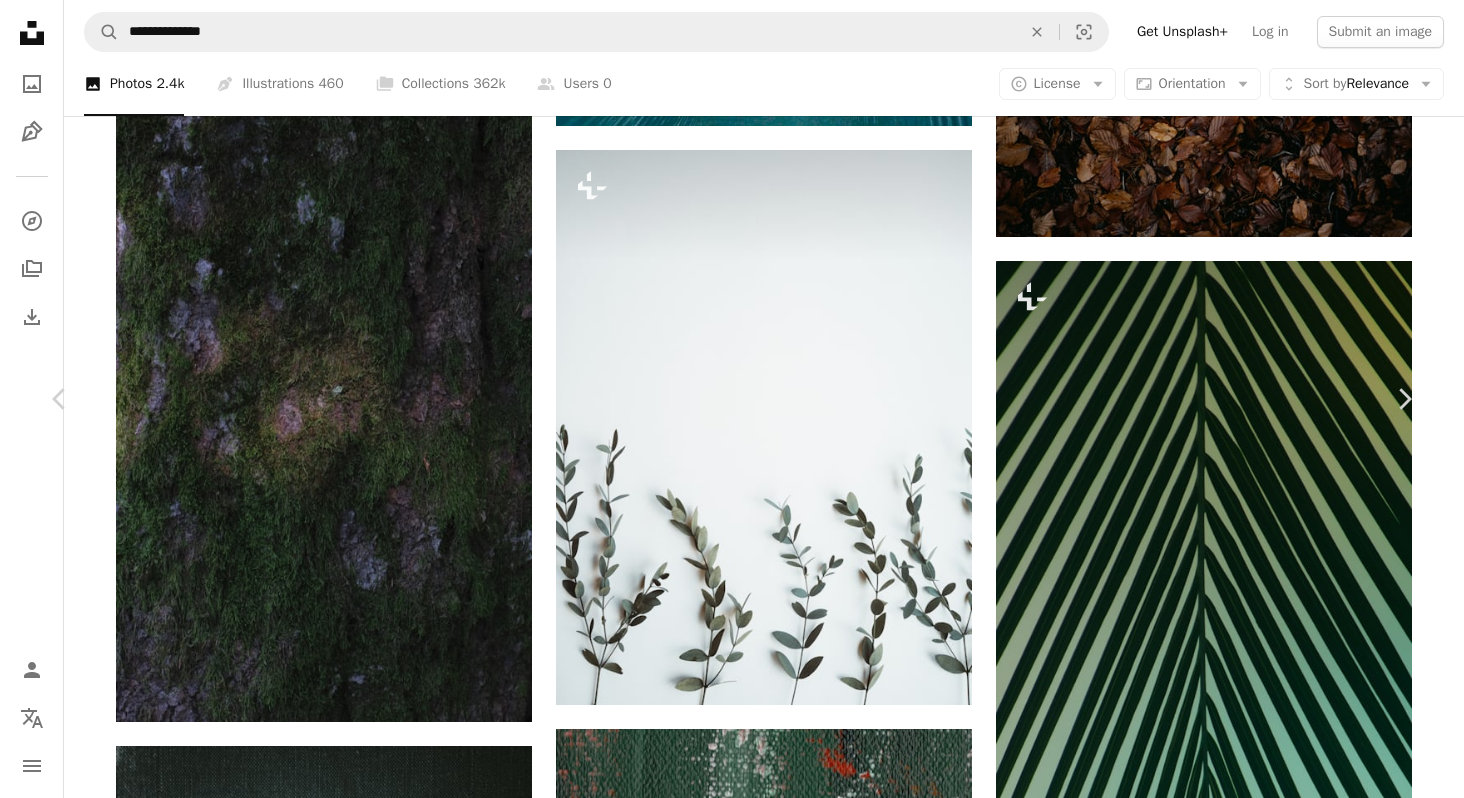 click on "Chevron right" 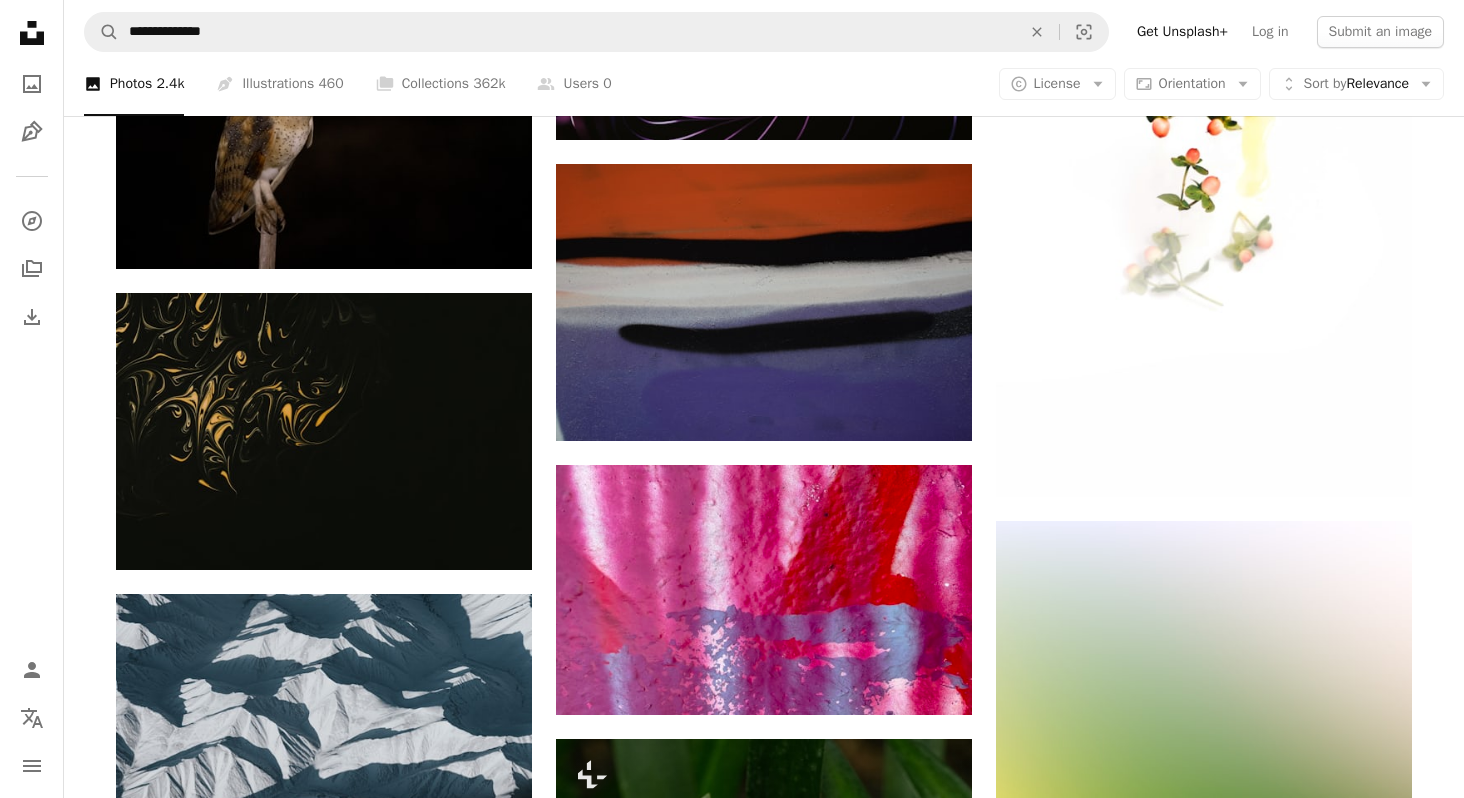 scroll, scrollTop: 54777, scrollLeft: 0, axis: vertical 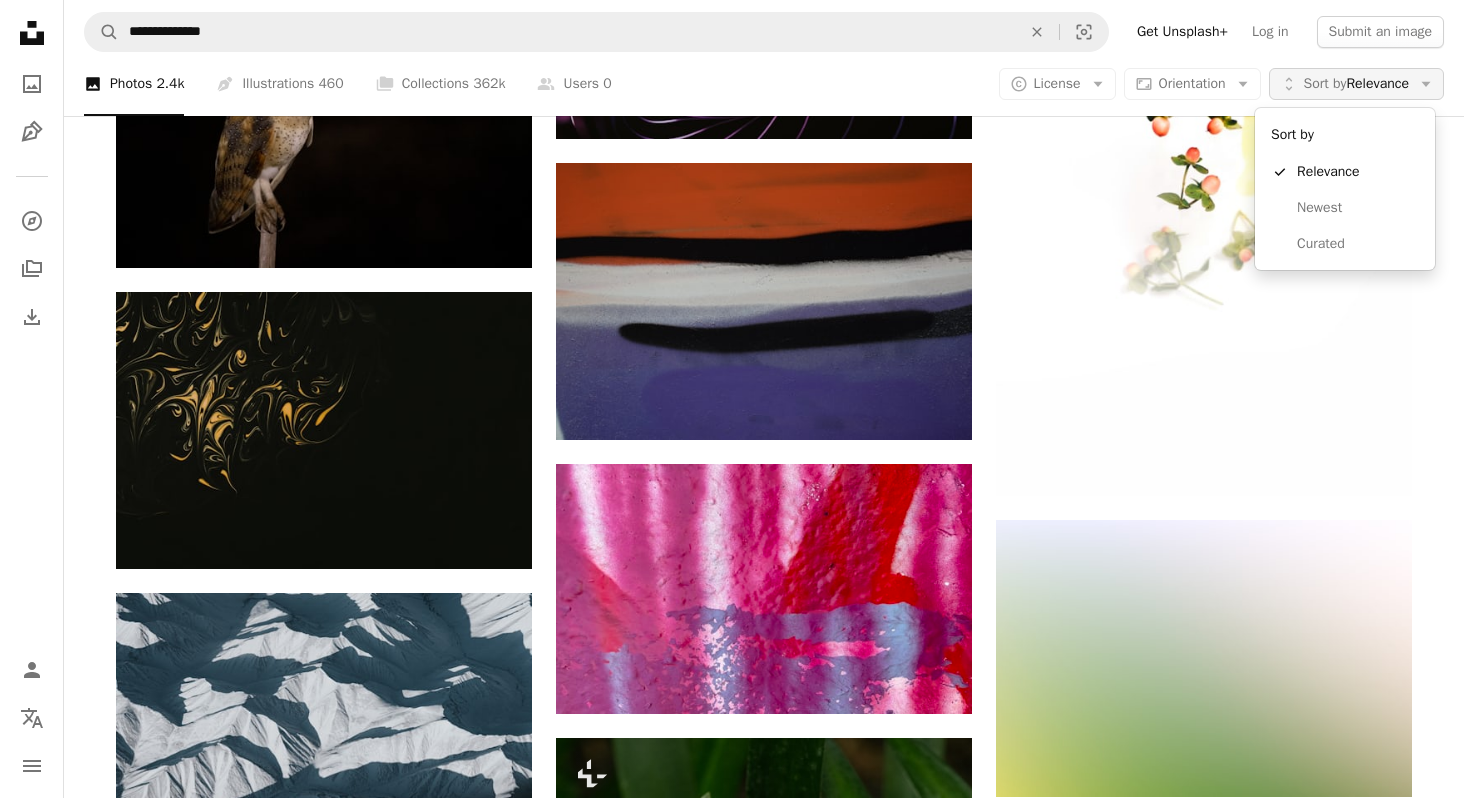click on "Sort by  Relevance" at bounding box center [1356, 84] 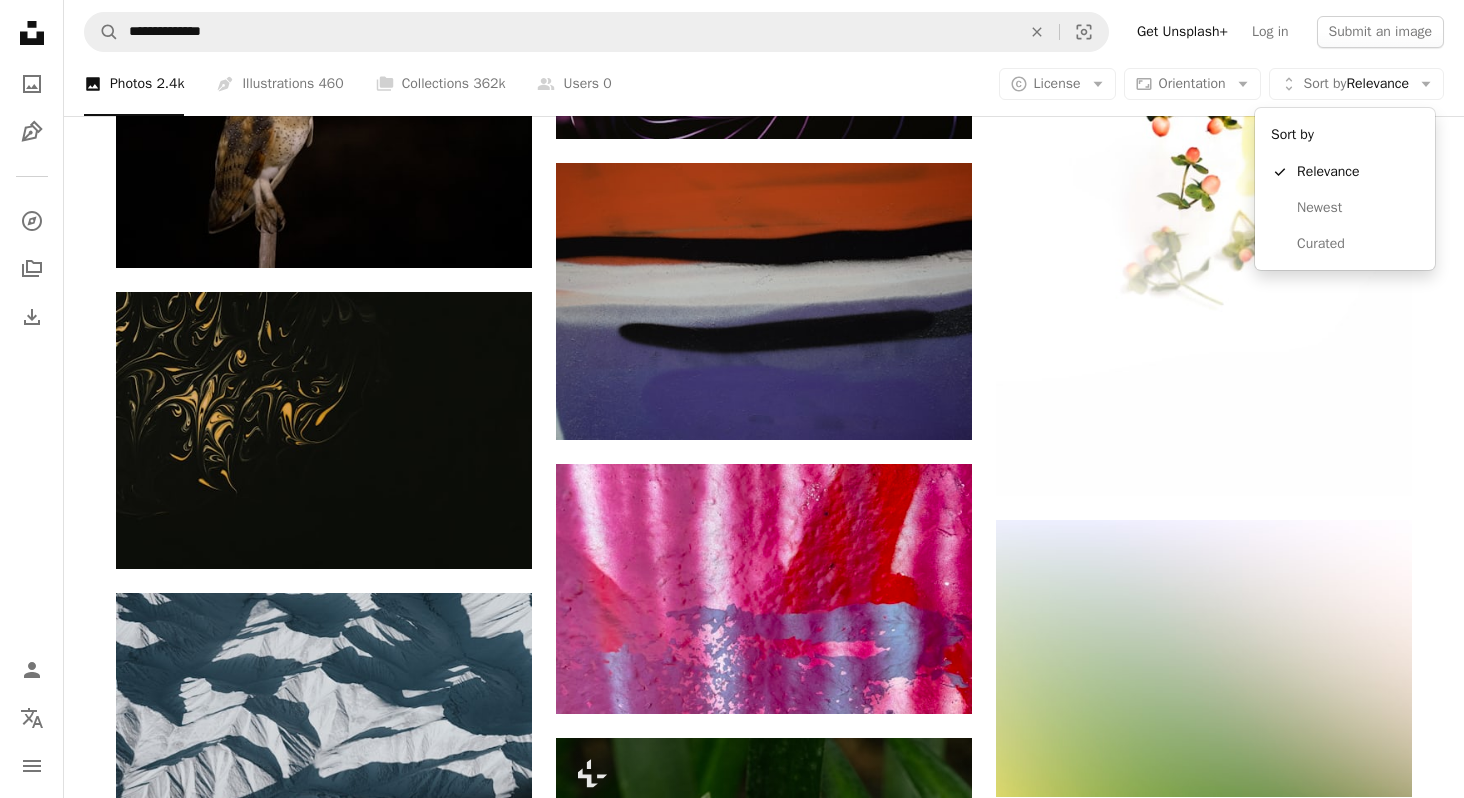 click on "**********" at bounding box center (732, -25271) 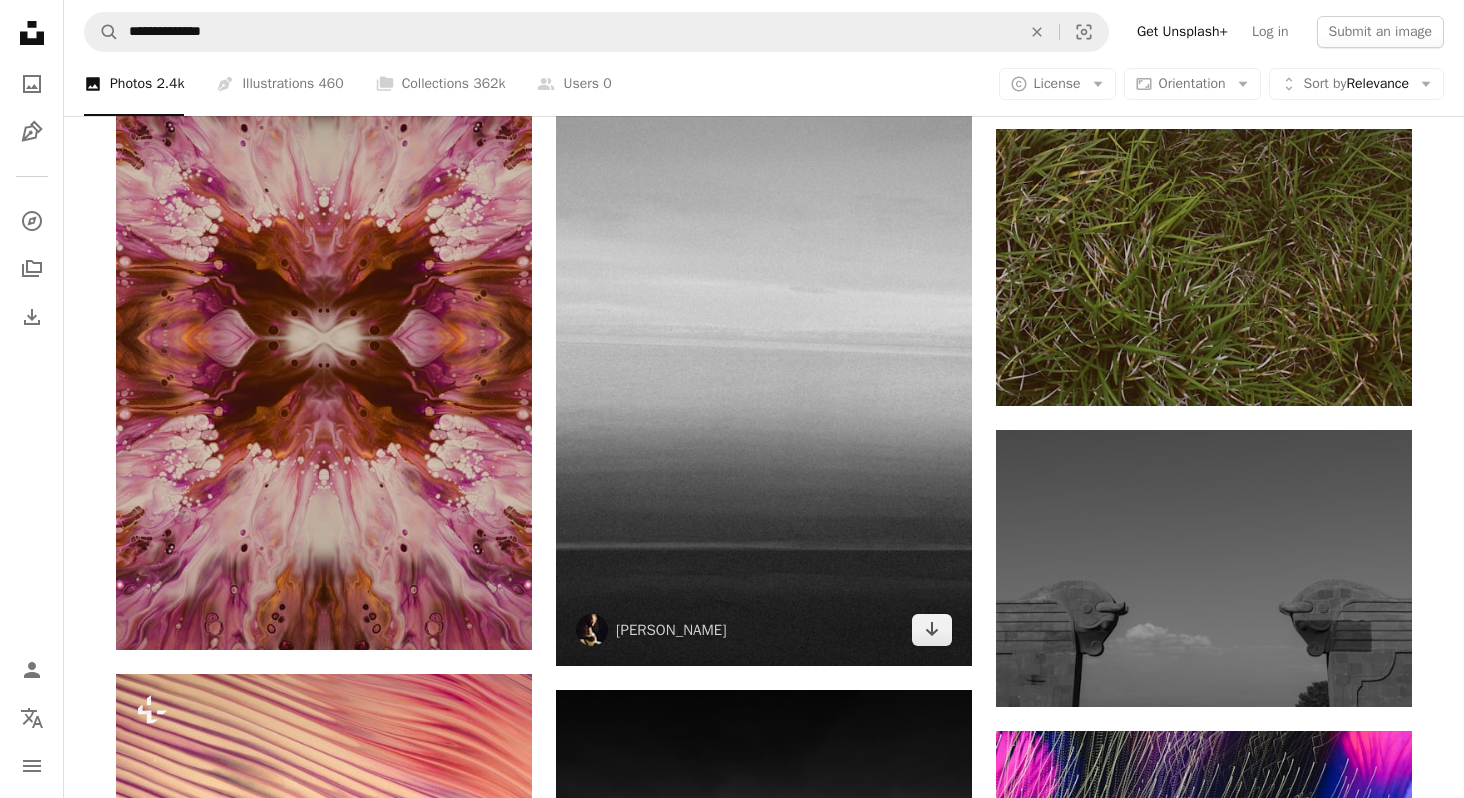scroll, scrollTop: 90160, scrollLeft: 0, axis: vertical 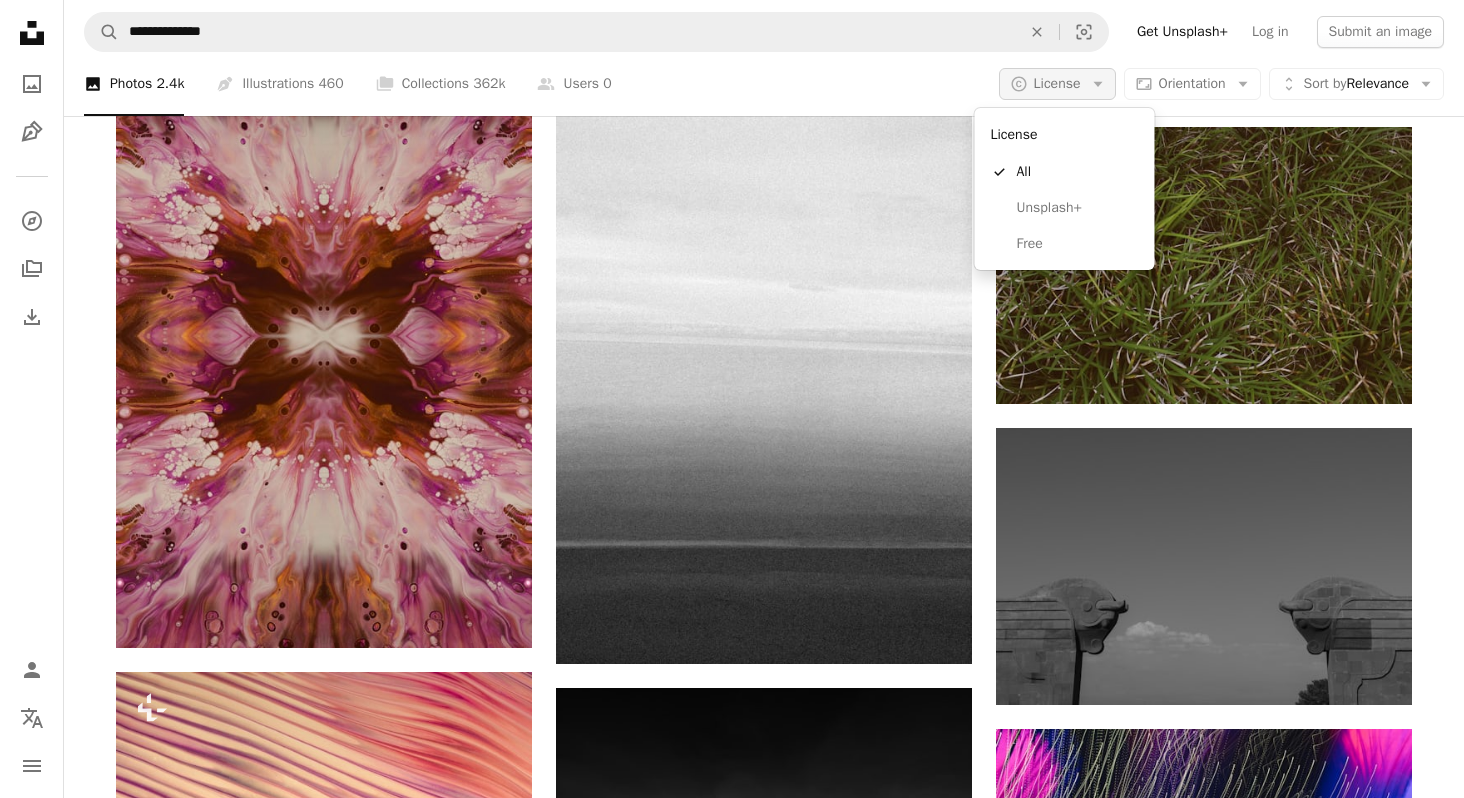 click 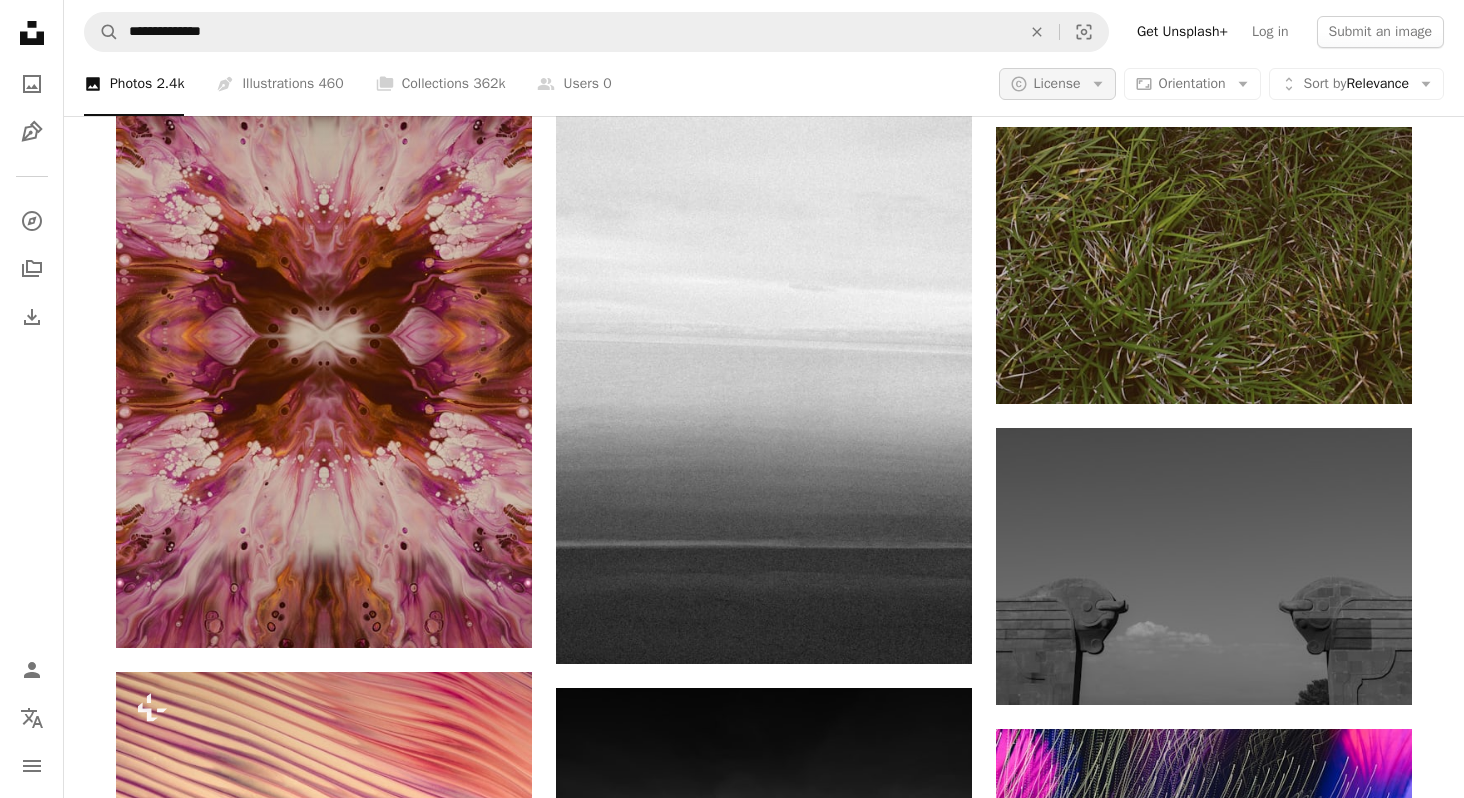 click 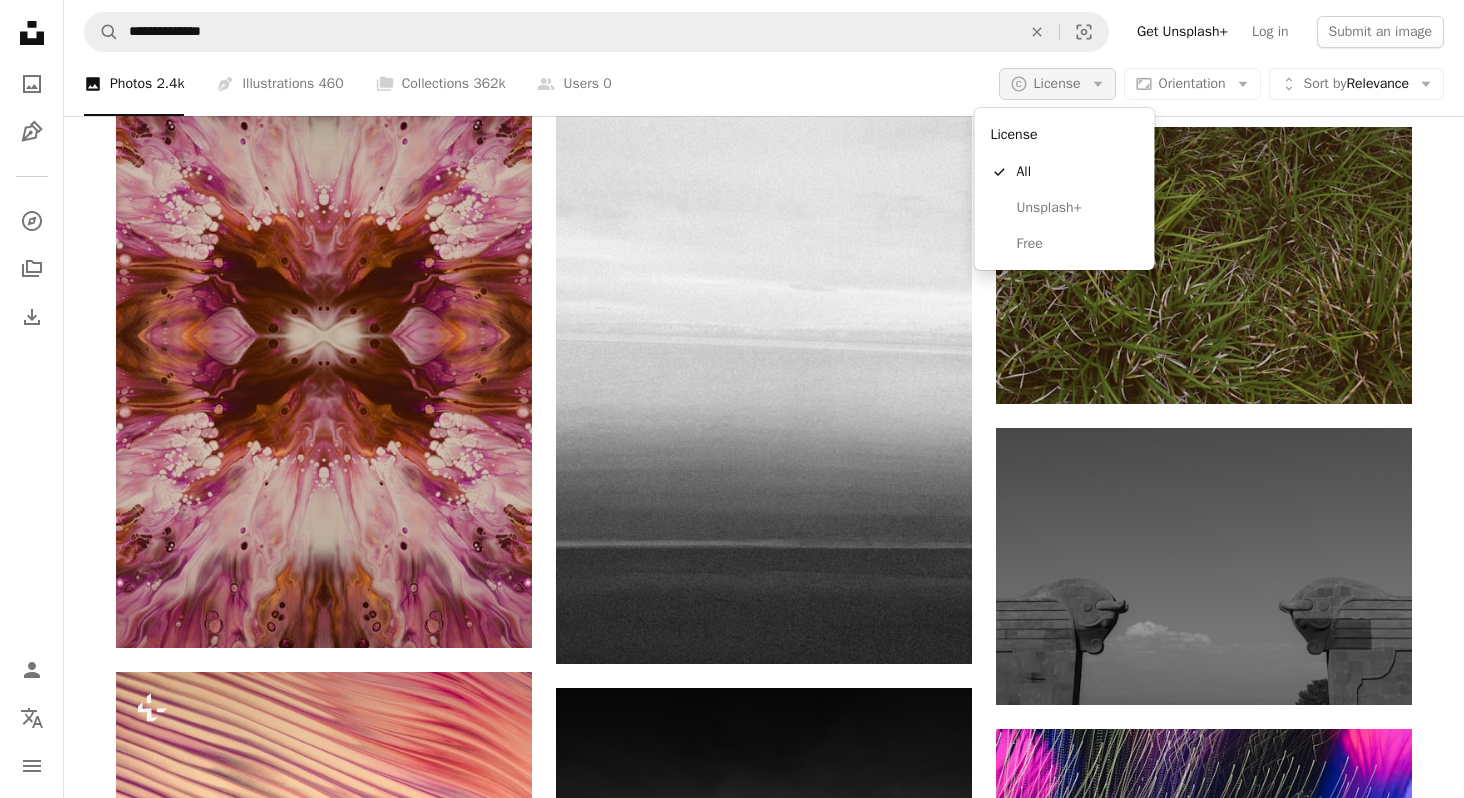 click 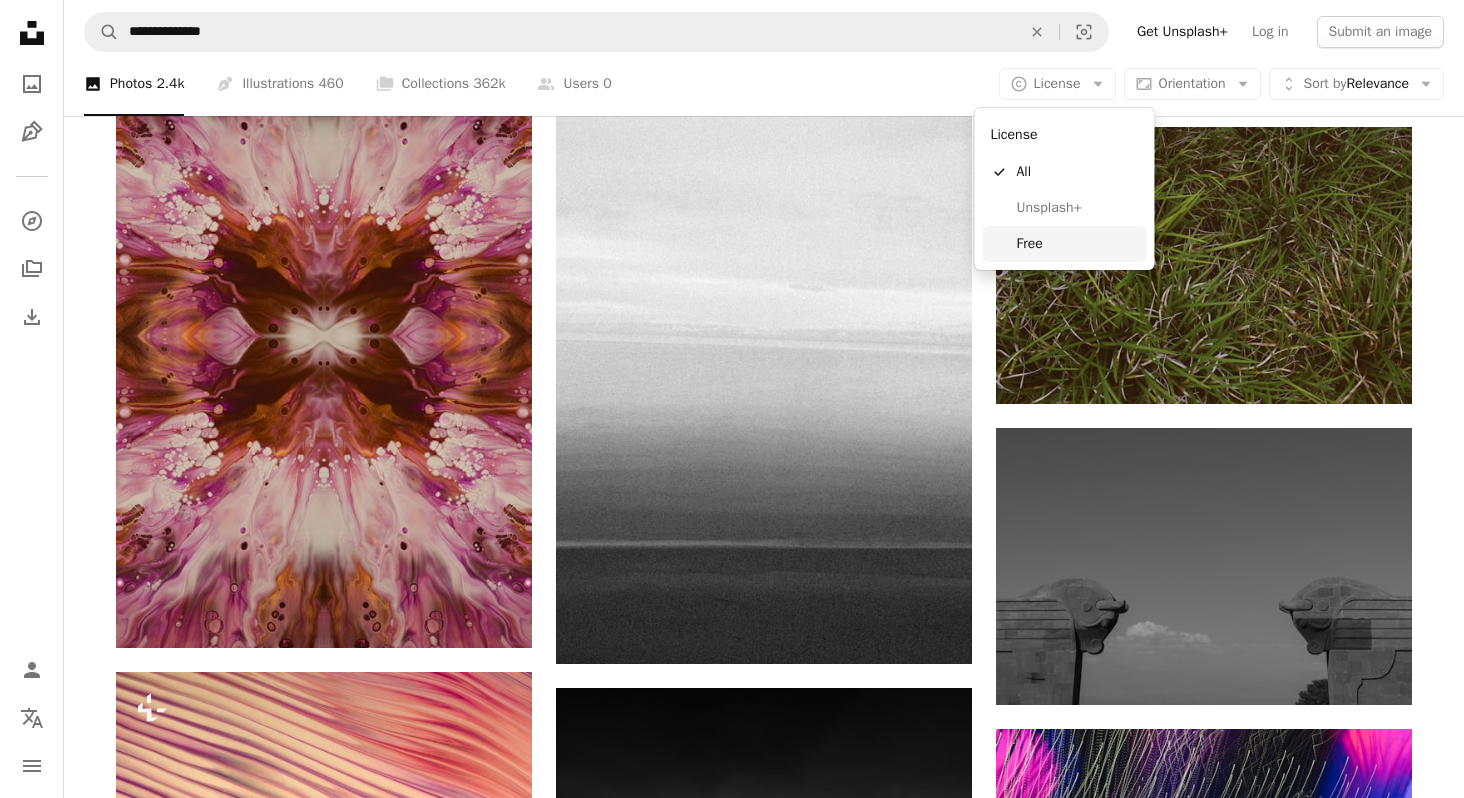 click on "Free" at bounding box center (1078, 244) 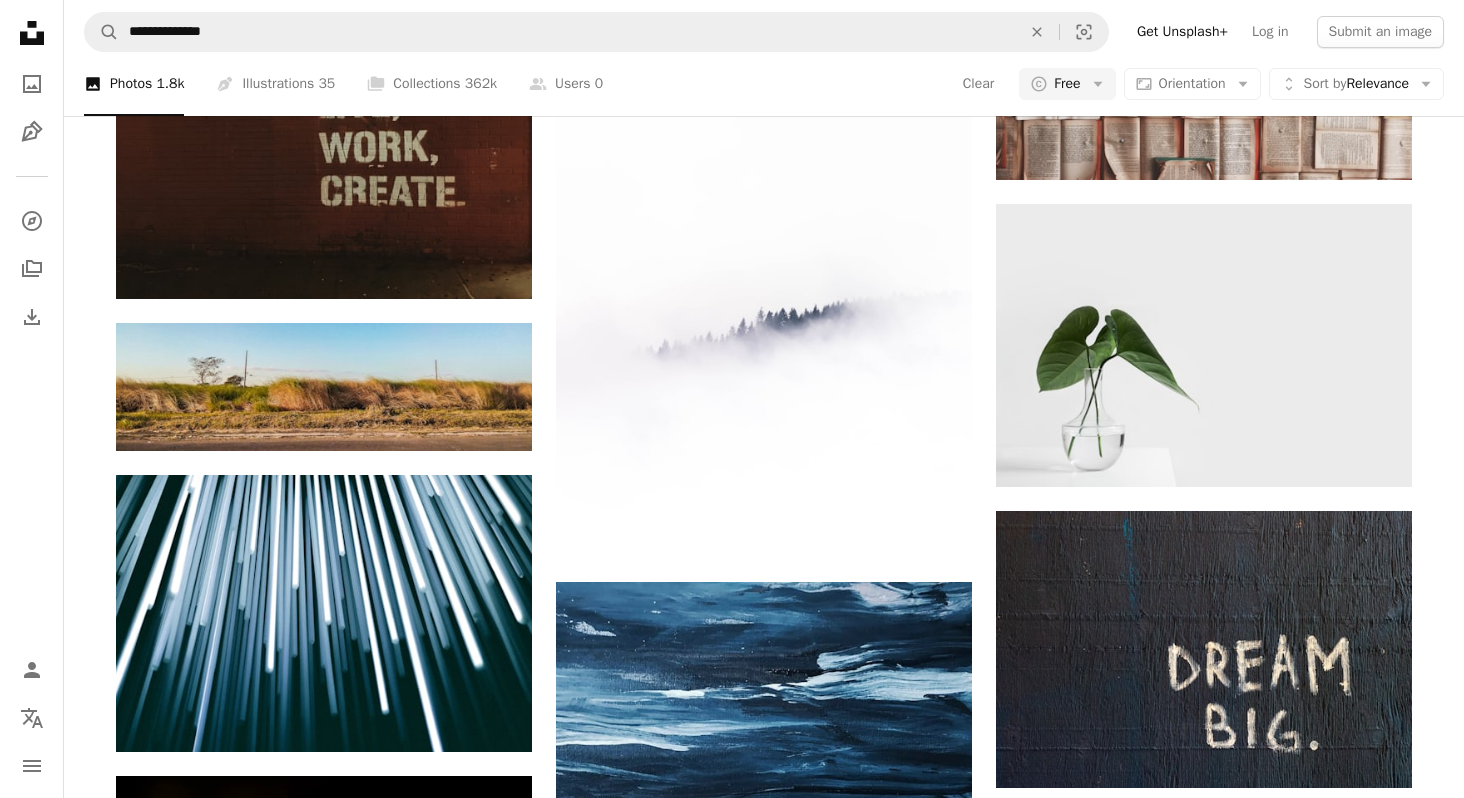scroll, scrollTop: 2037, scrollLeft: 0, axis: vertical 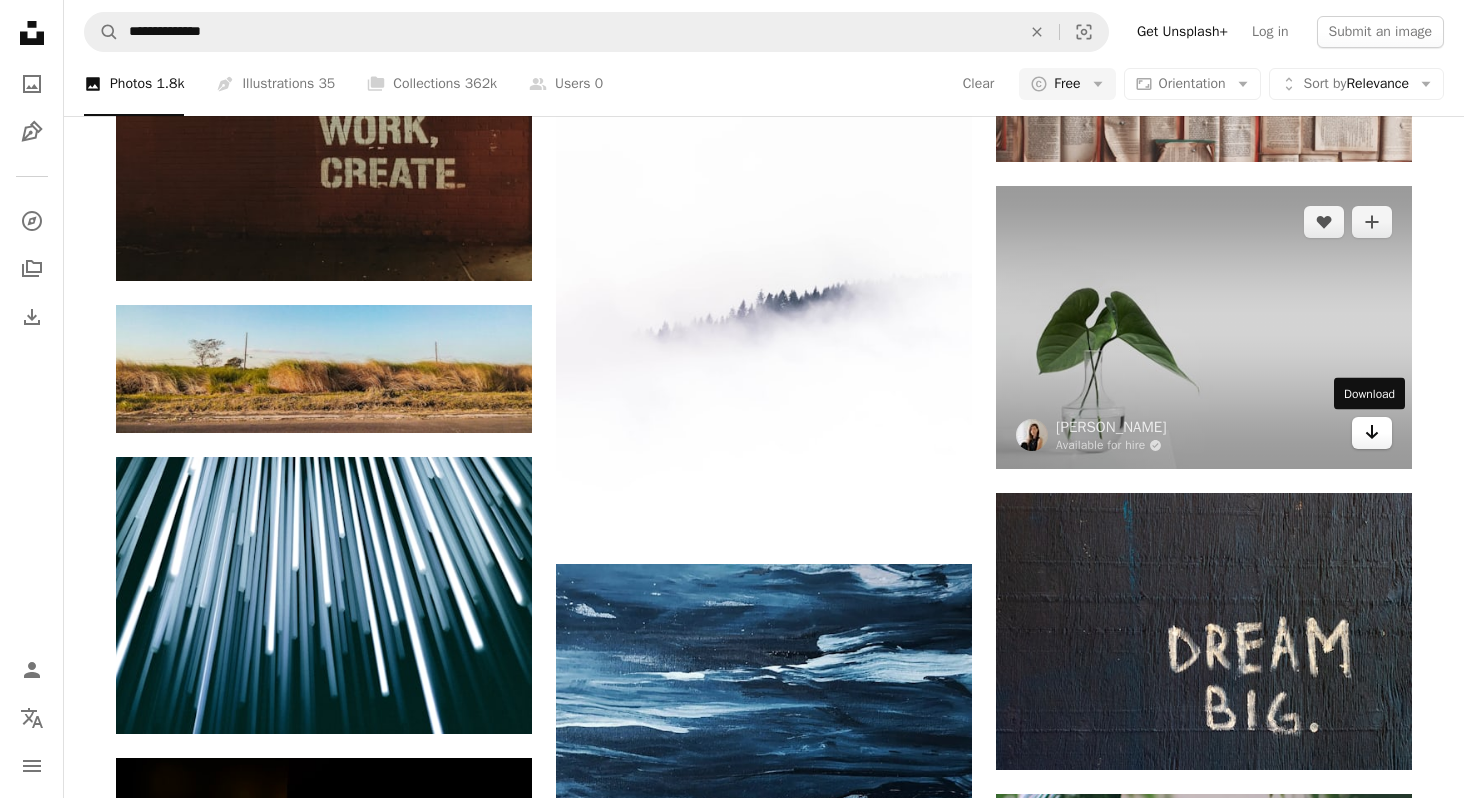 click 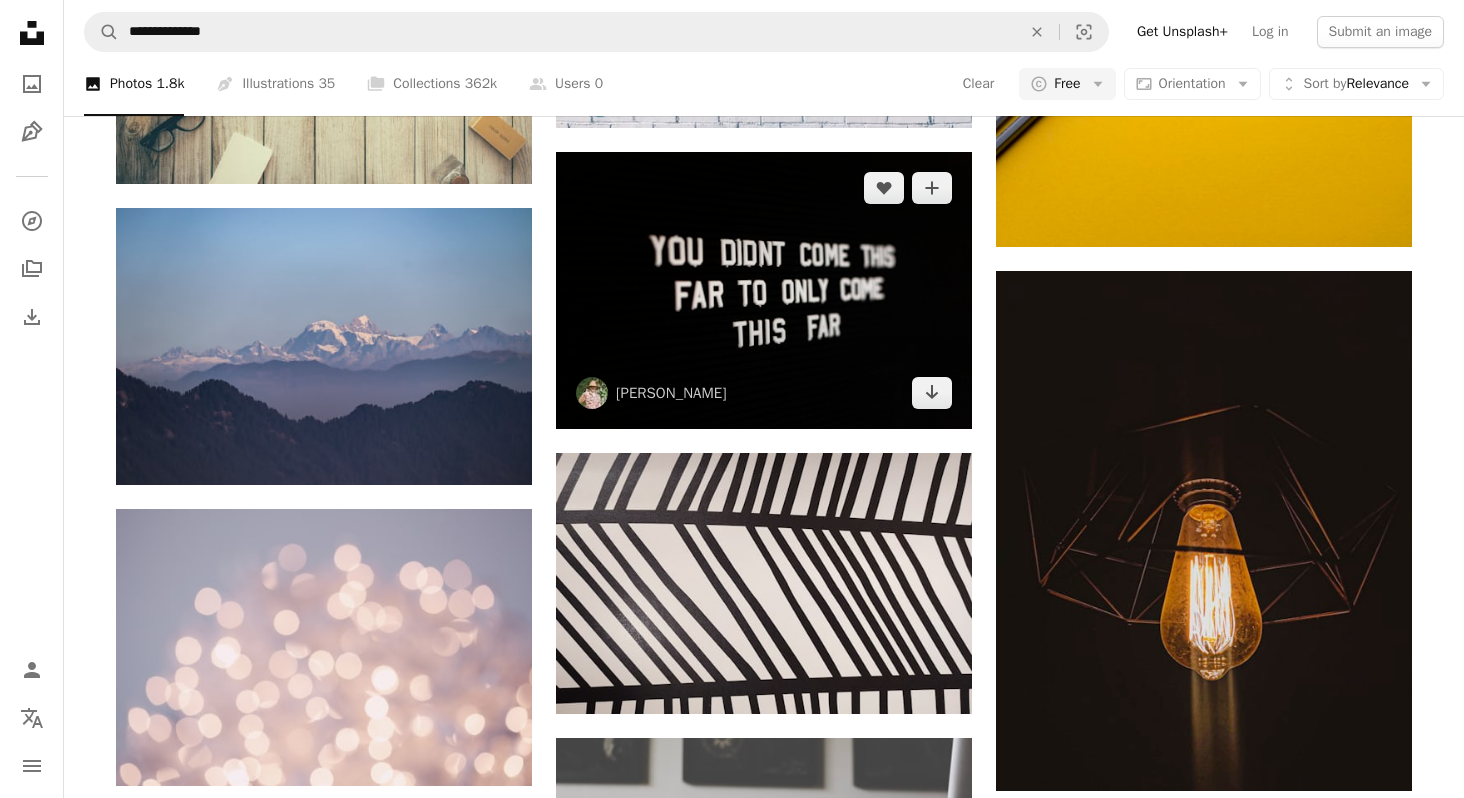 scroll, scrollTop: 4089, scrollLeft: 0, axis: vertical 